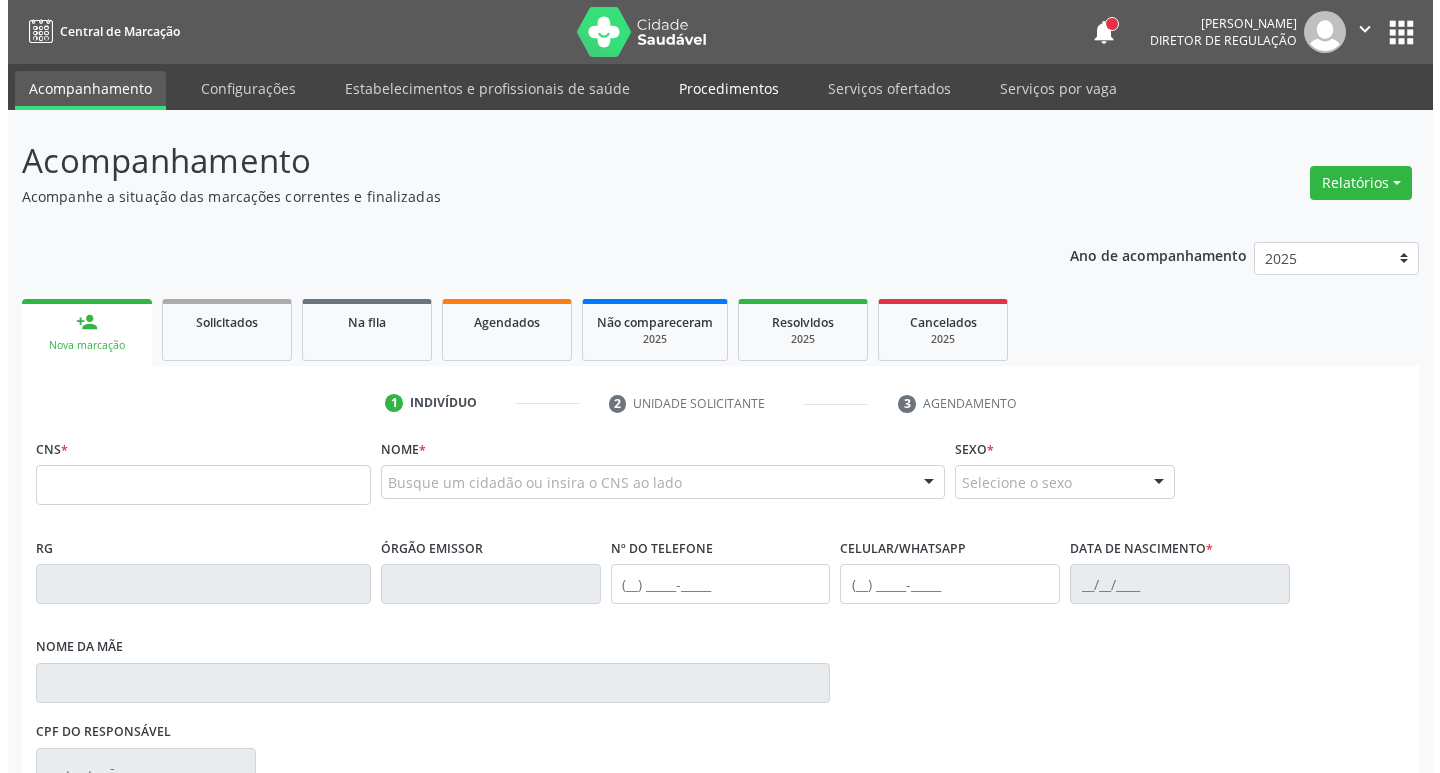 scroll, scrollTop: 0, scrollLeft: 0, axis: both 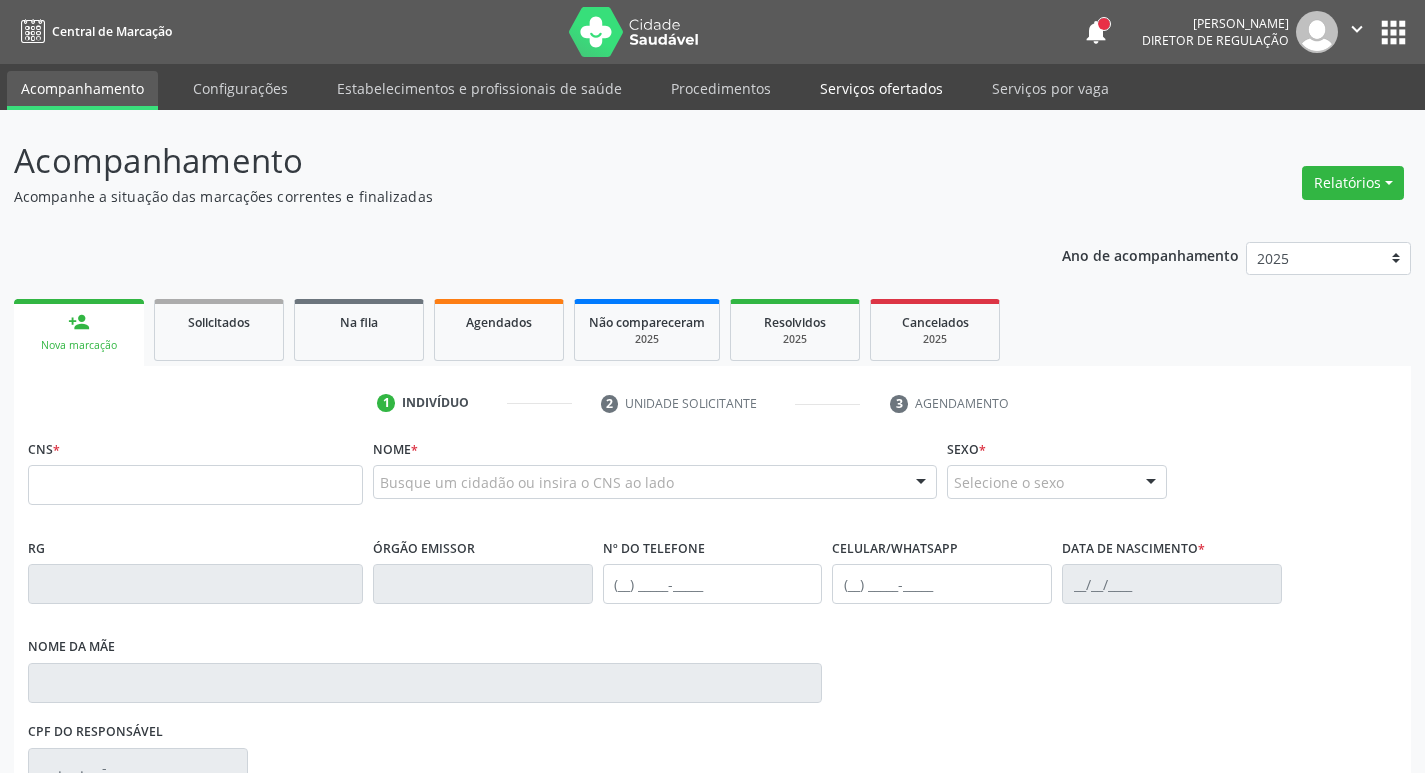 click on "Serviços ofertados" at bounding box center (881, 88) 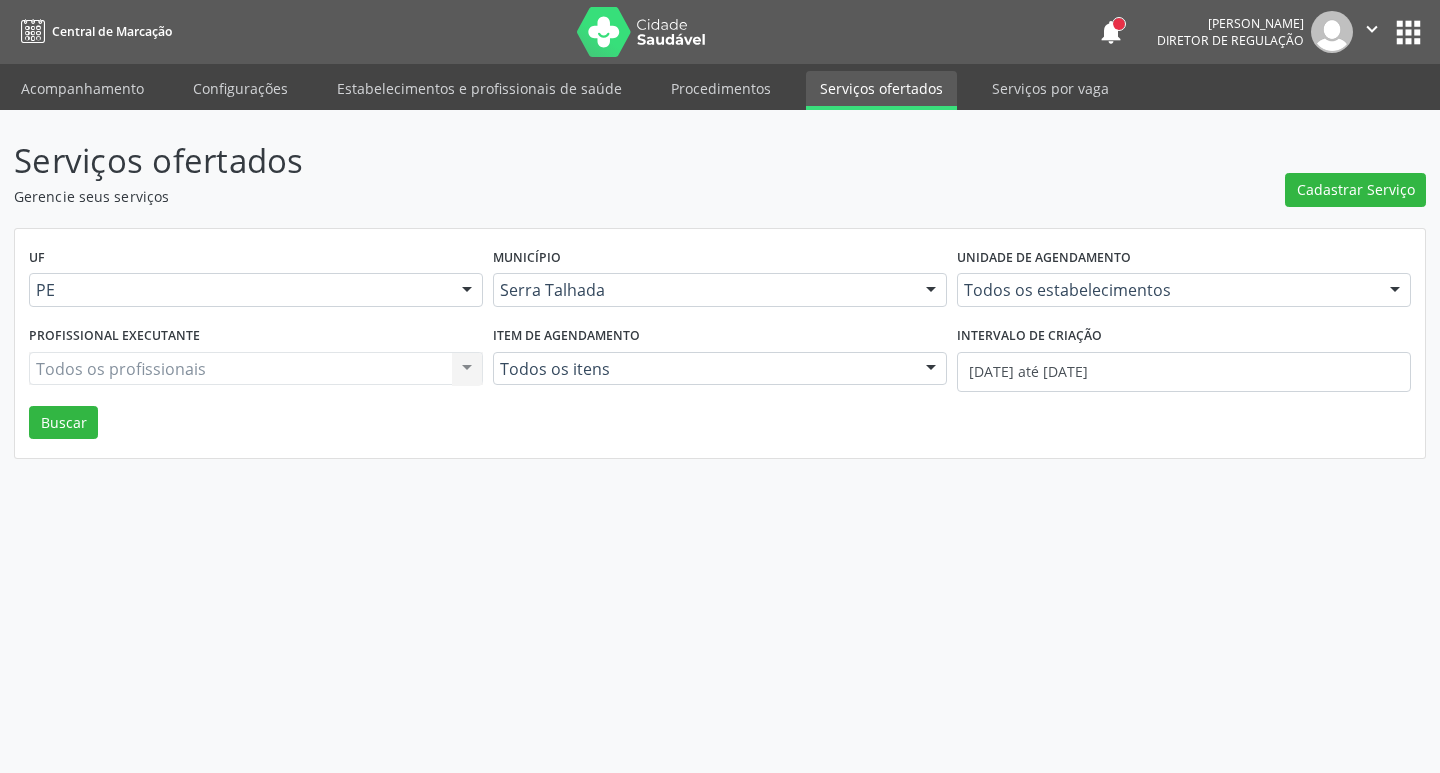 click on "Serviços ofertados
Gerencie seus serviços
Cadastrar Serviço
UF
PE         PE
Nenhum resultado encontrado para: "   "
Não há nenhuma opção para ser exibida.
Município
Serra Talhada         [GEOGRAPHIC_DATA] resultado encontrado para: "   "
Não há nenhuma opção para ser exibida.
Unidade de agendamento
Todos os estabelecimentos         Todos os estabelecimentos   3 Grupamento de Bombeiros   Abfisio   [PERSON_NAME] Atelie Dental   Academia da Cidade [GEOGRAPHIC_DATA]   [GEOGRAPHIC_DATA] I   Academia da Cidade Estacao do Forro   Academia da Cidade [GEOGRAPHIC_DATA] da Cidade de [GEOGRAPHIC_DATA]   Academia da Cidade do Mutirao   Academia da Saude Cohab II   Alanalaiz [PERSON_NAME] Servicos de Medicina e Nutricao   Amor Saude   Anaclin   Analise Laboratorio Clinico         Apae" at bounding box center (720, 297) 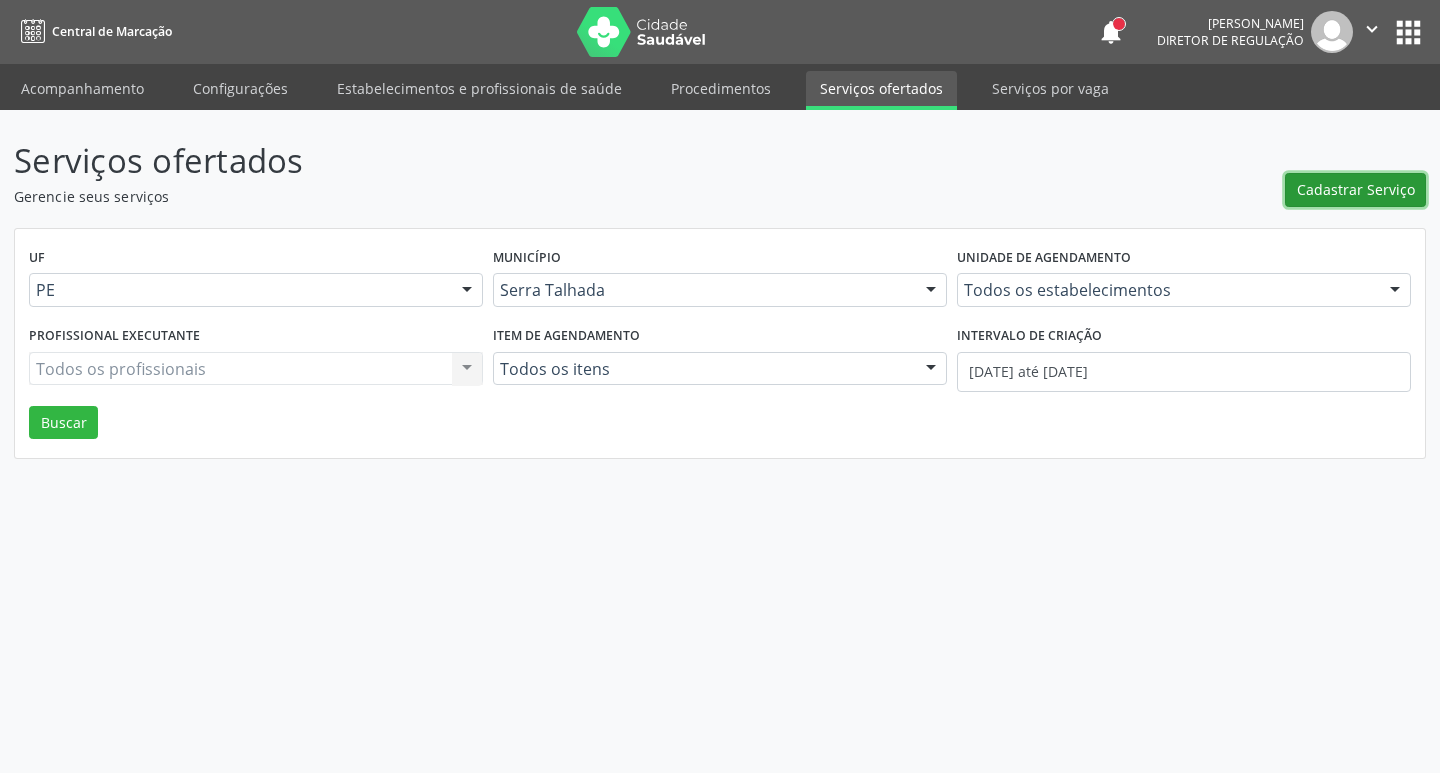 click on "Cadastrar Serviço" at bounding box center (1356, 189) 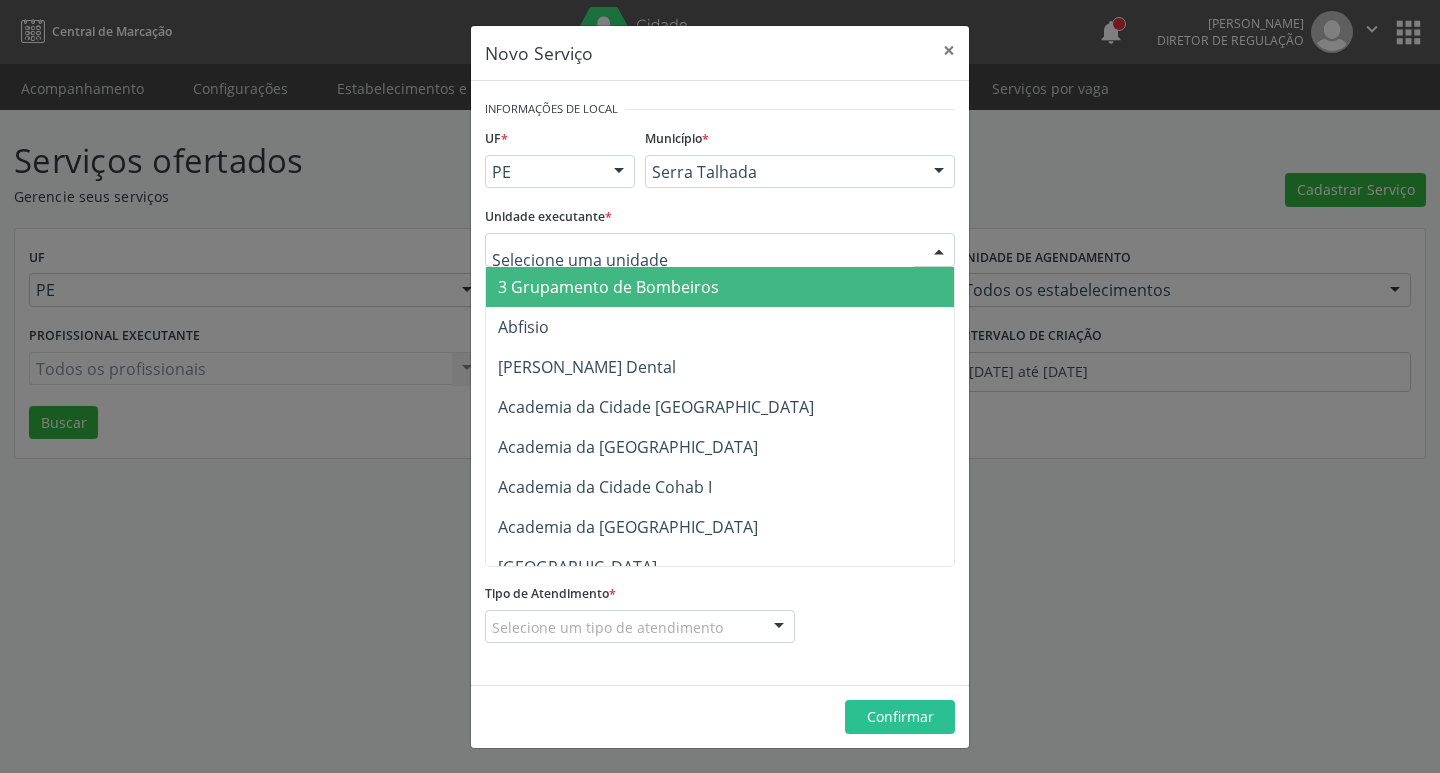 click at bounding box center [720, 250] 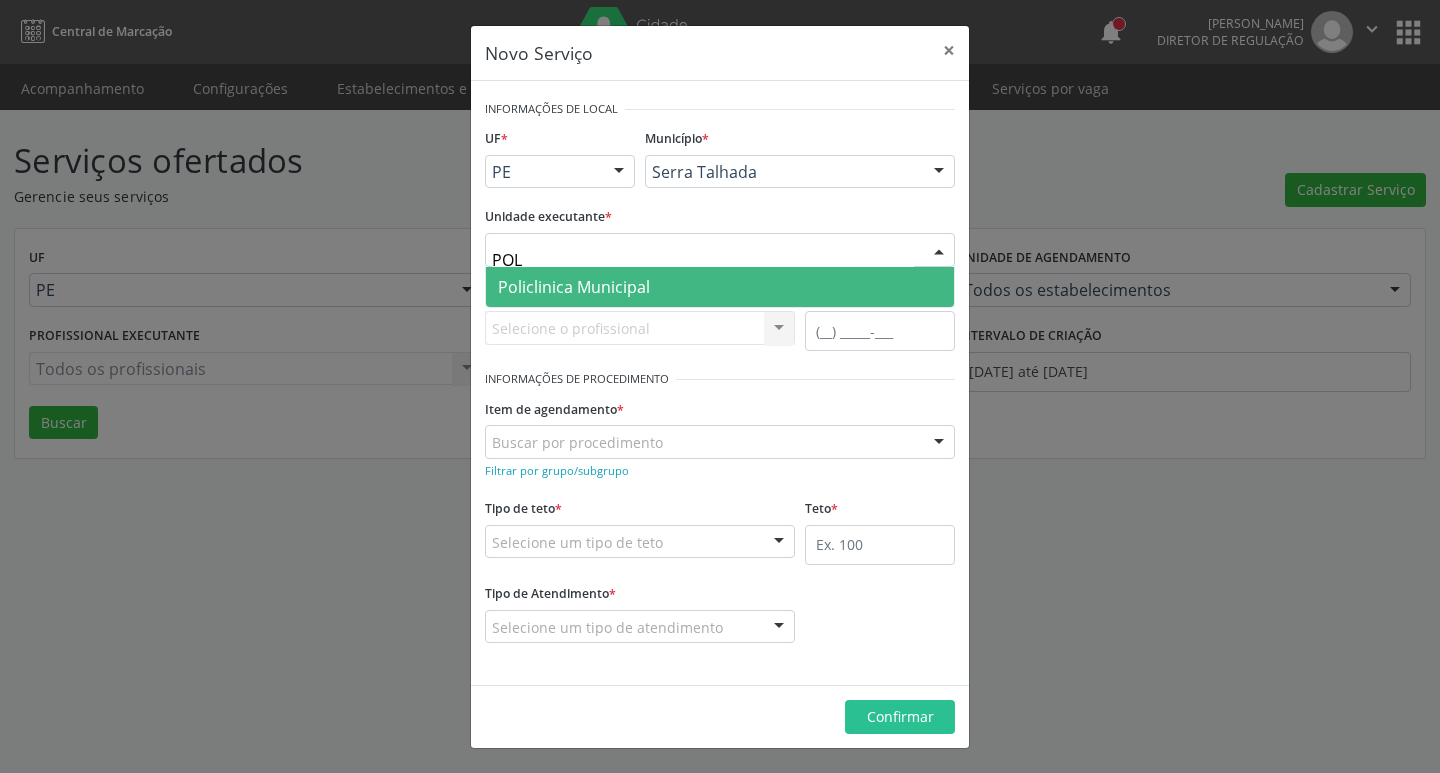 type on "POLI" 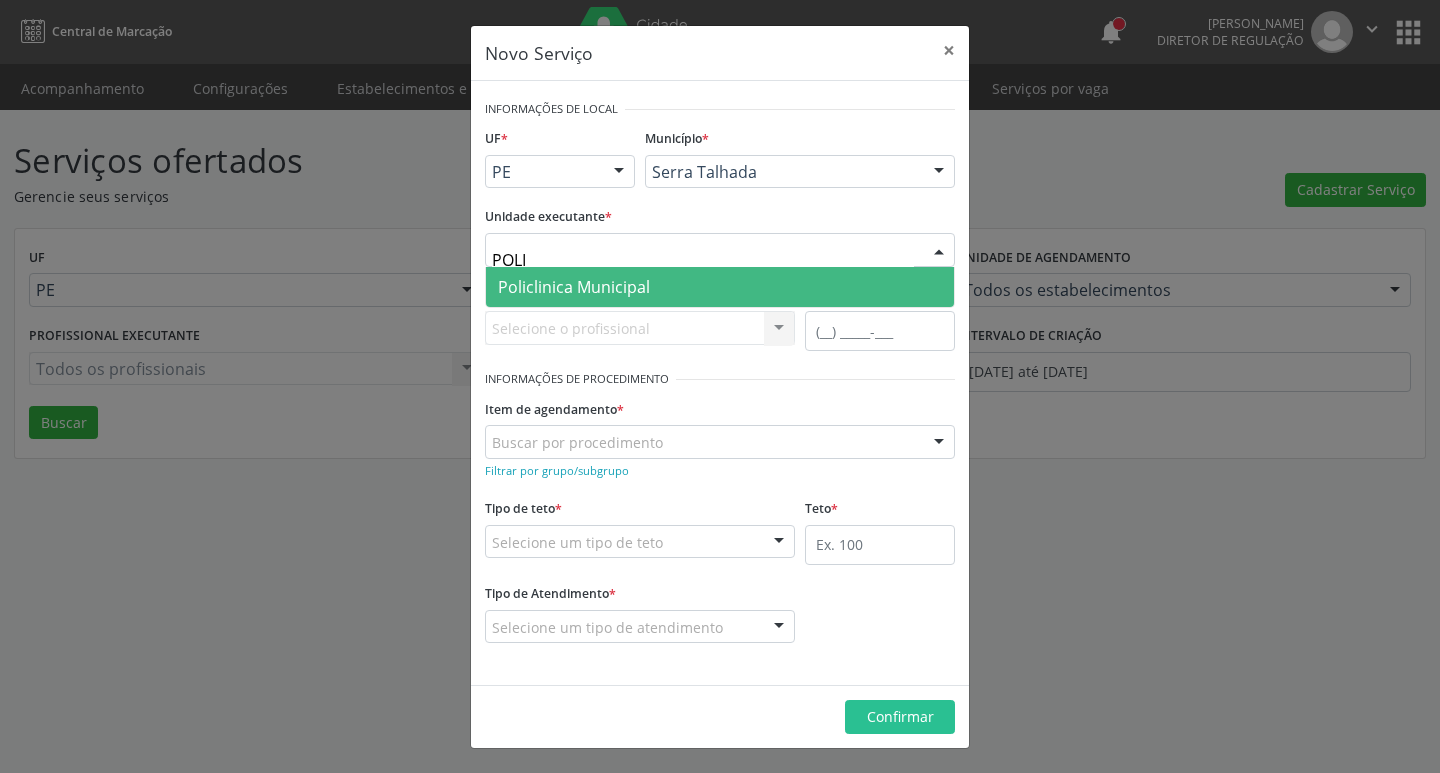 click on "Policlinica Municipal" at bounding box center (720, 287) 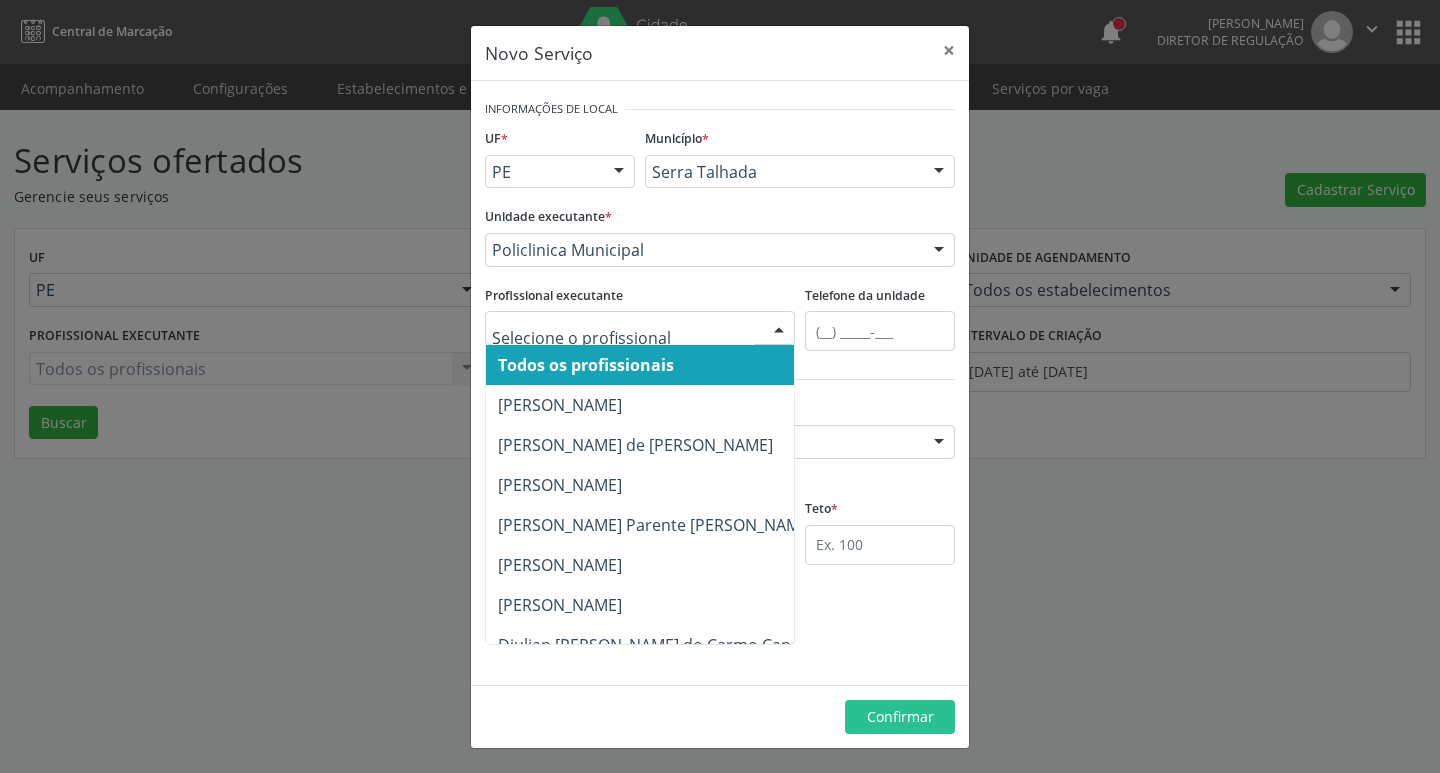 click at bounding box center [779, 329] 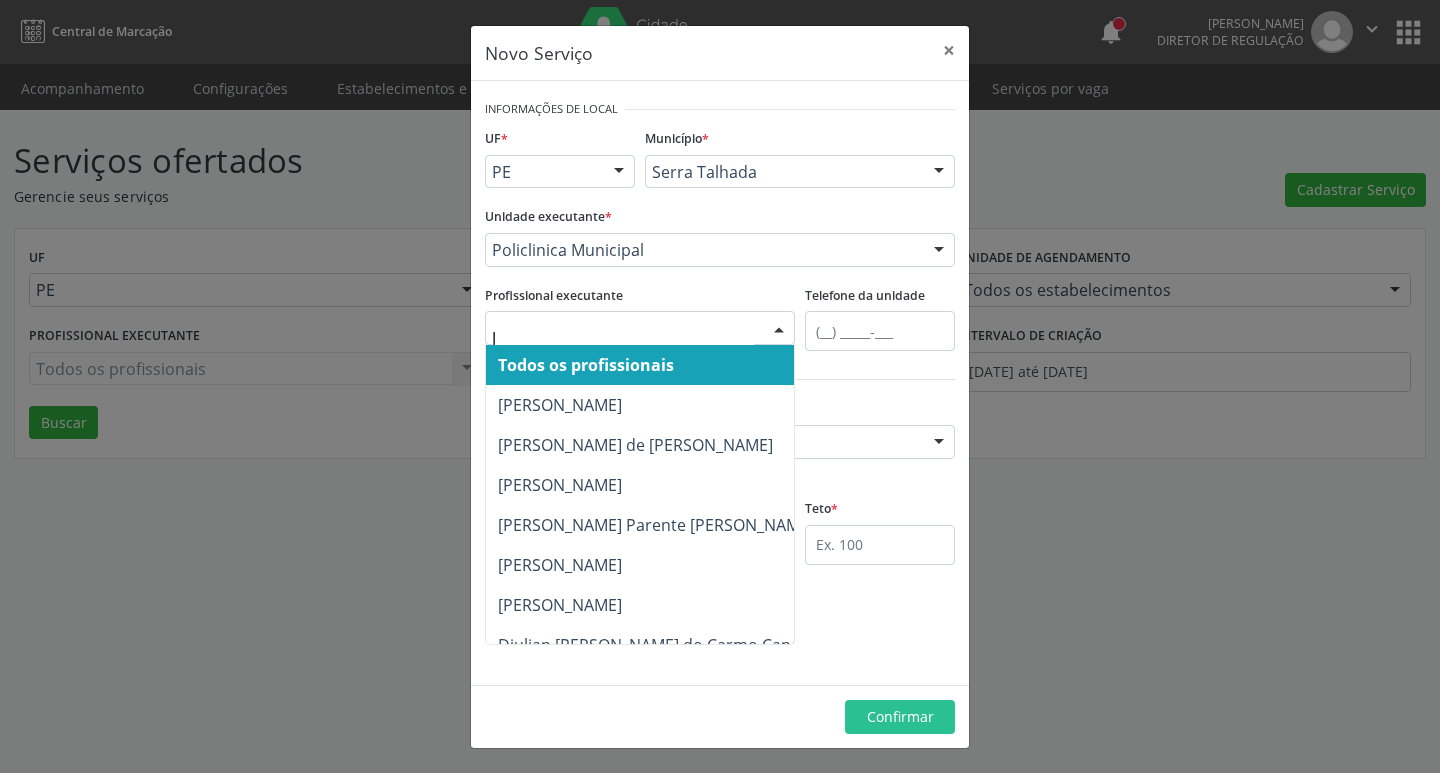 type on "[PERSON_NAME]" 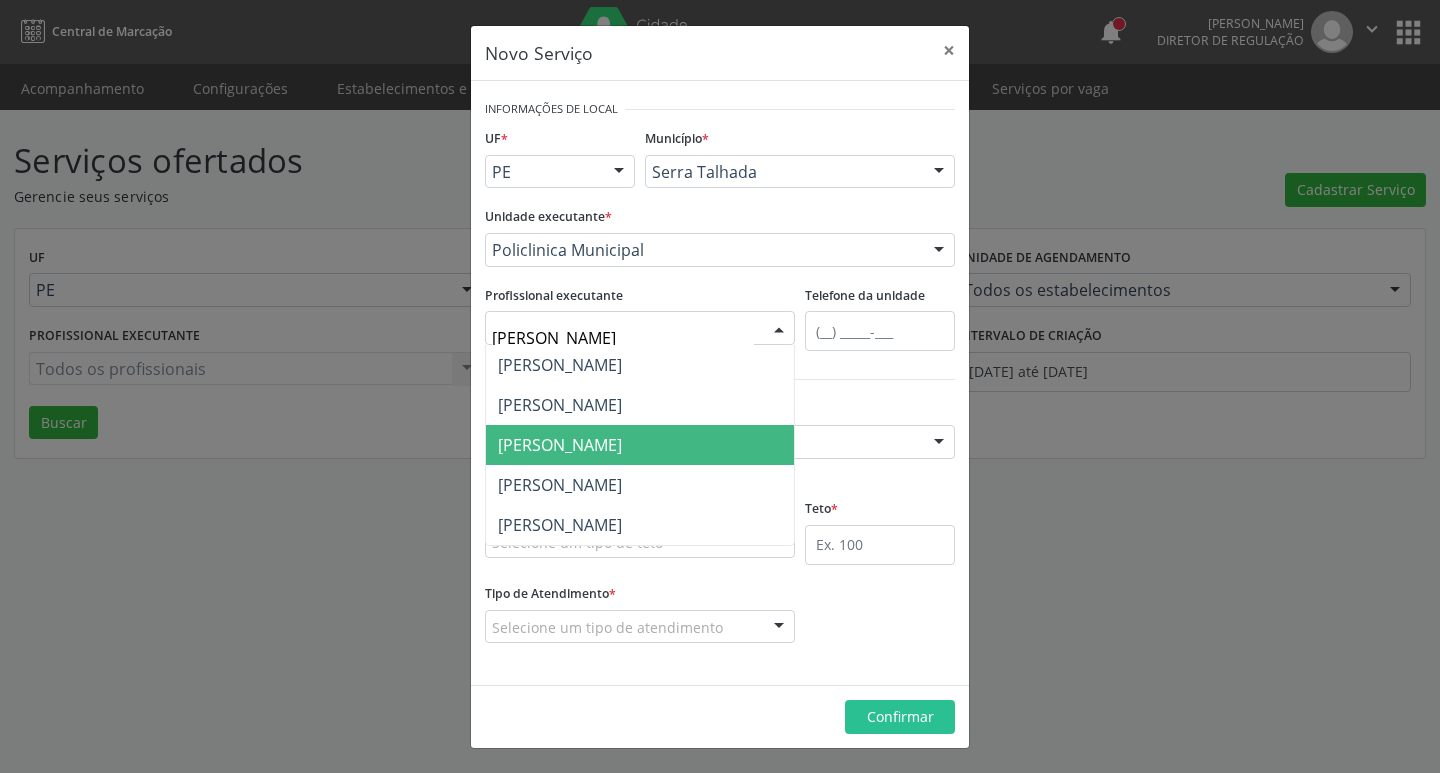 click on "[PERSON_NAME]" at bounding box center (640, 445) 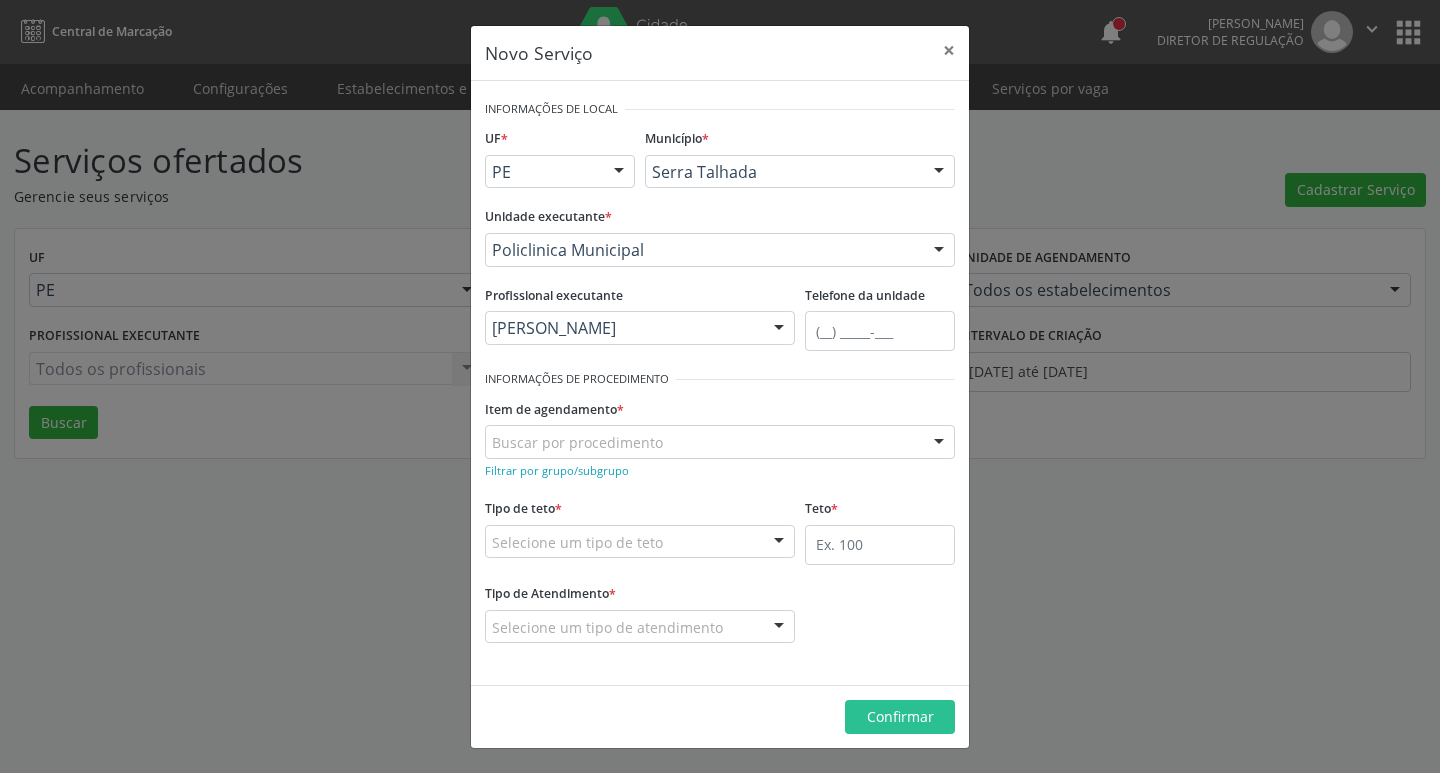 click on "Buscar por procedimento" at bounding box center (720, 442) 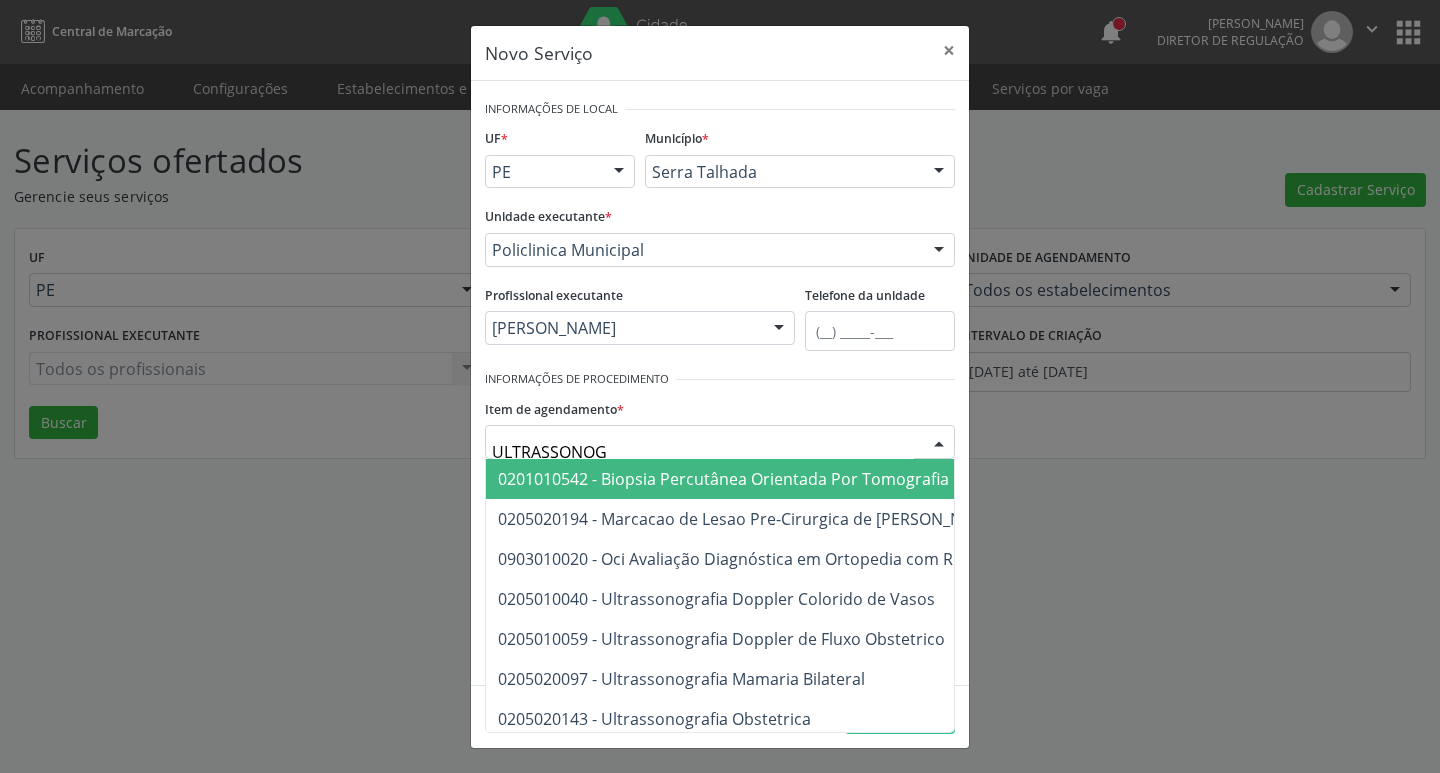 type on "ULTRASSONOGR" 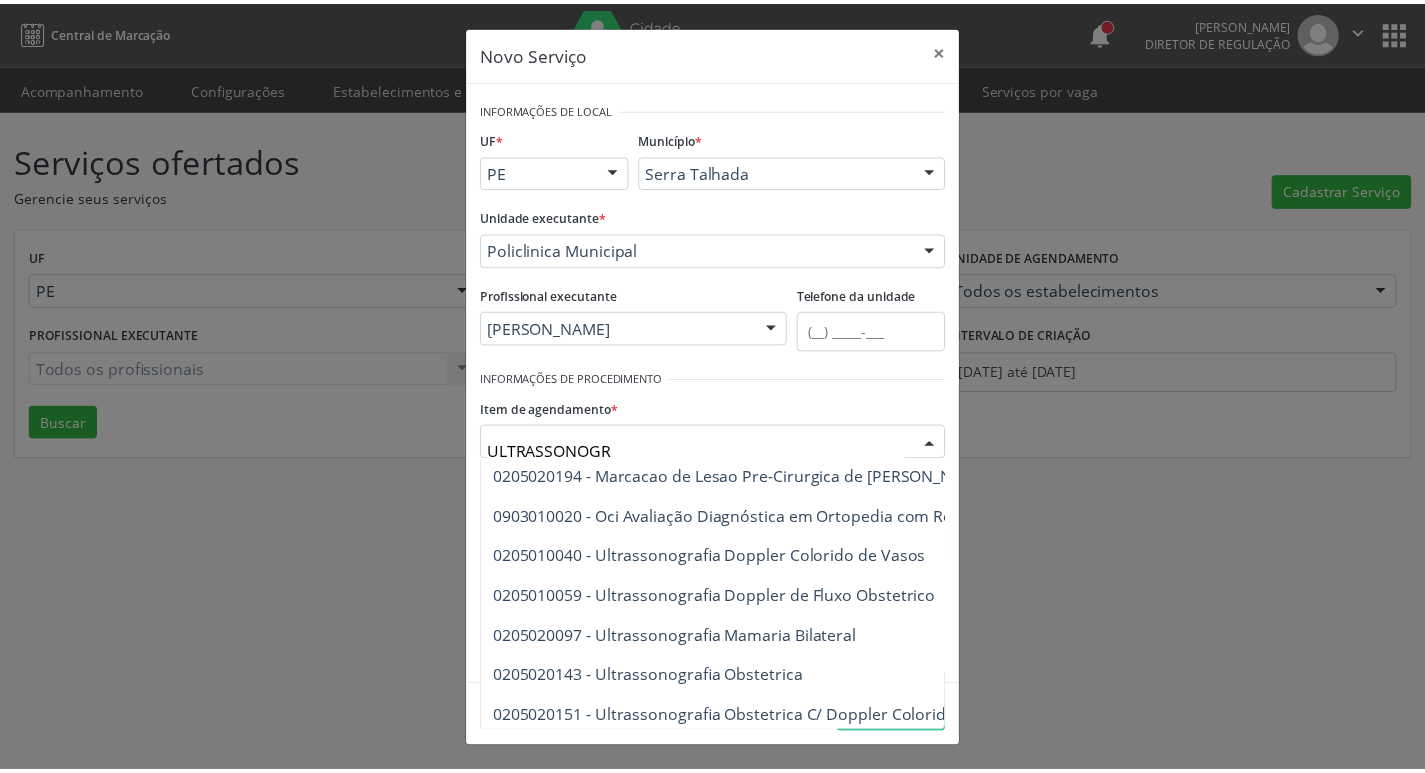 scroll, scrollTop: 49, scrollLeft: 0, axis: vertical 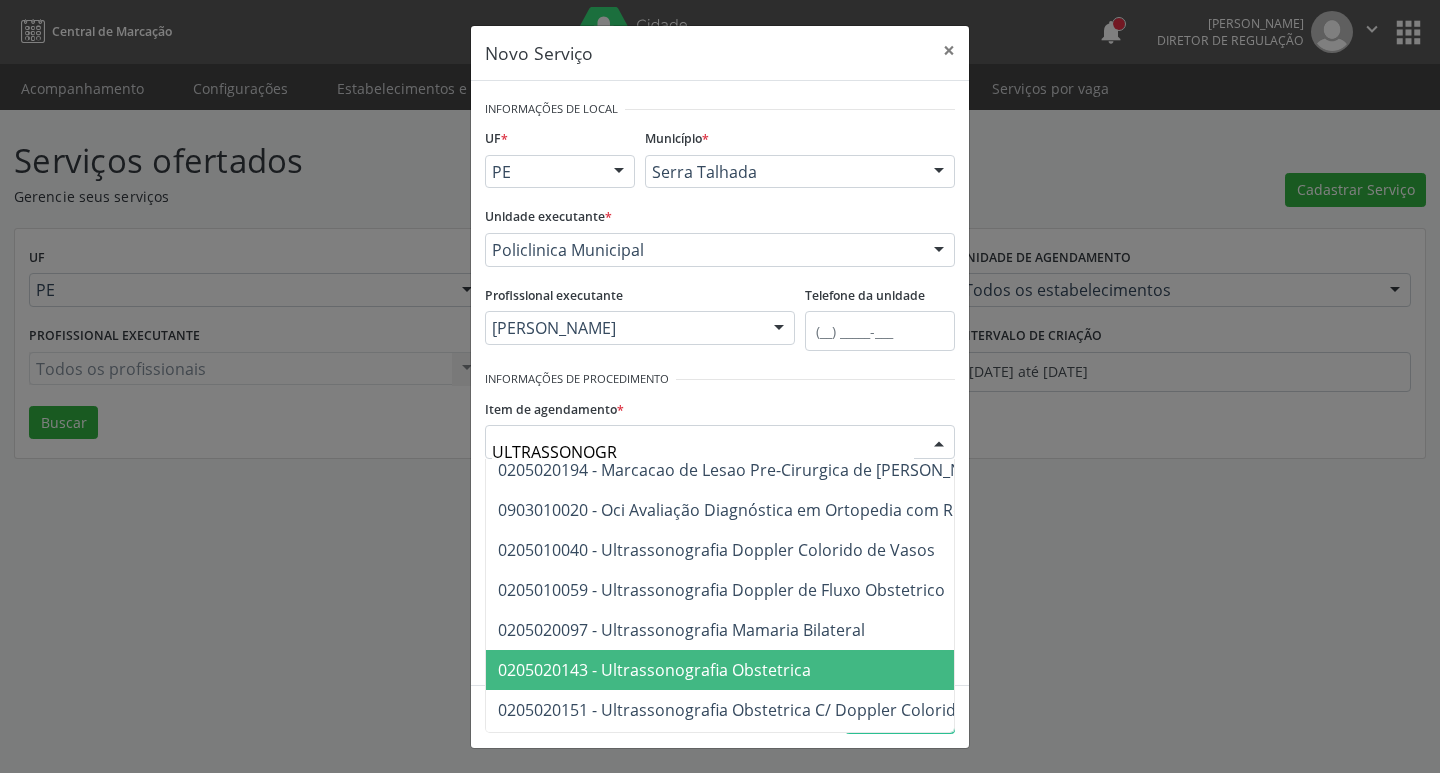 click on "0205020143 - Ultrassonografia Obstetrica" at bounding box center (654, 670) 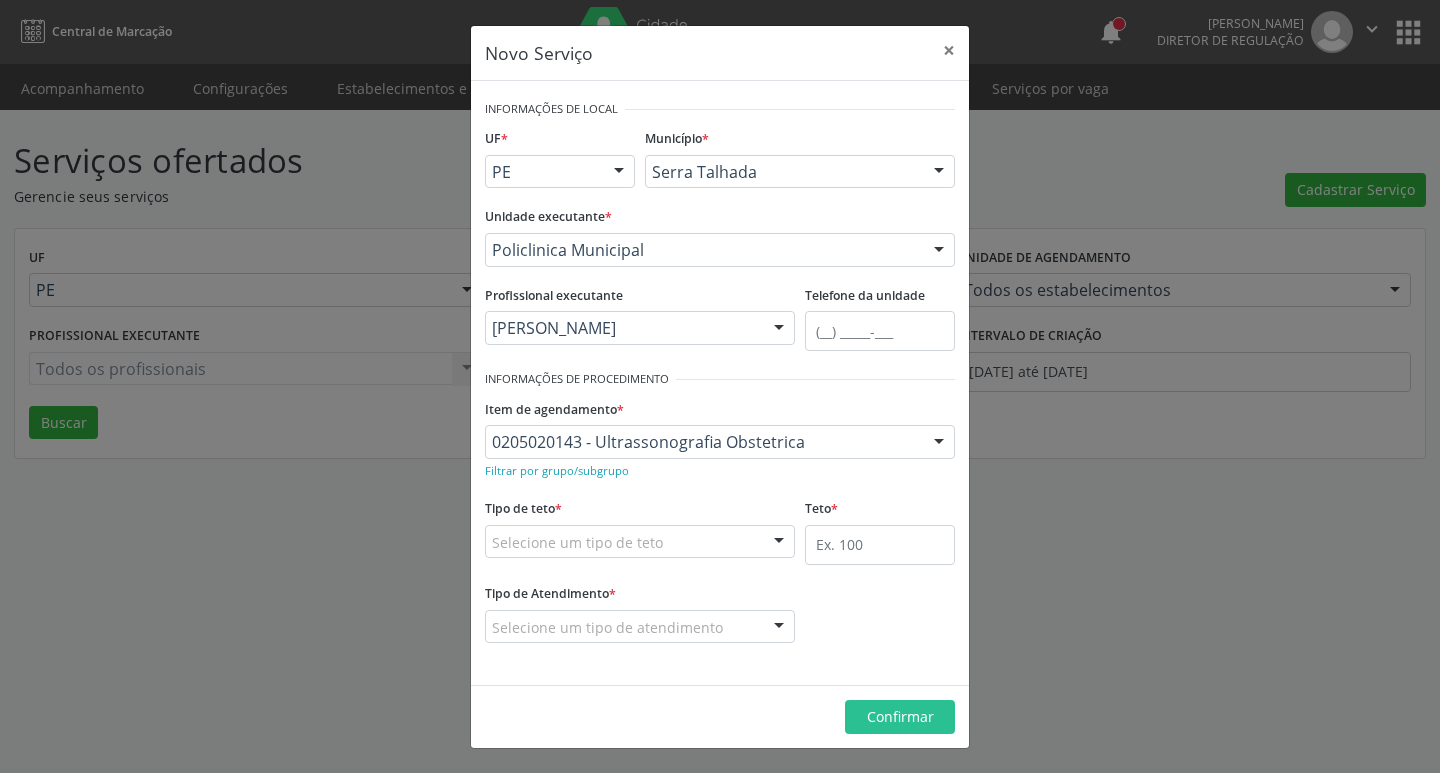 click at bounding box center [779, 543] 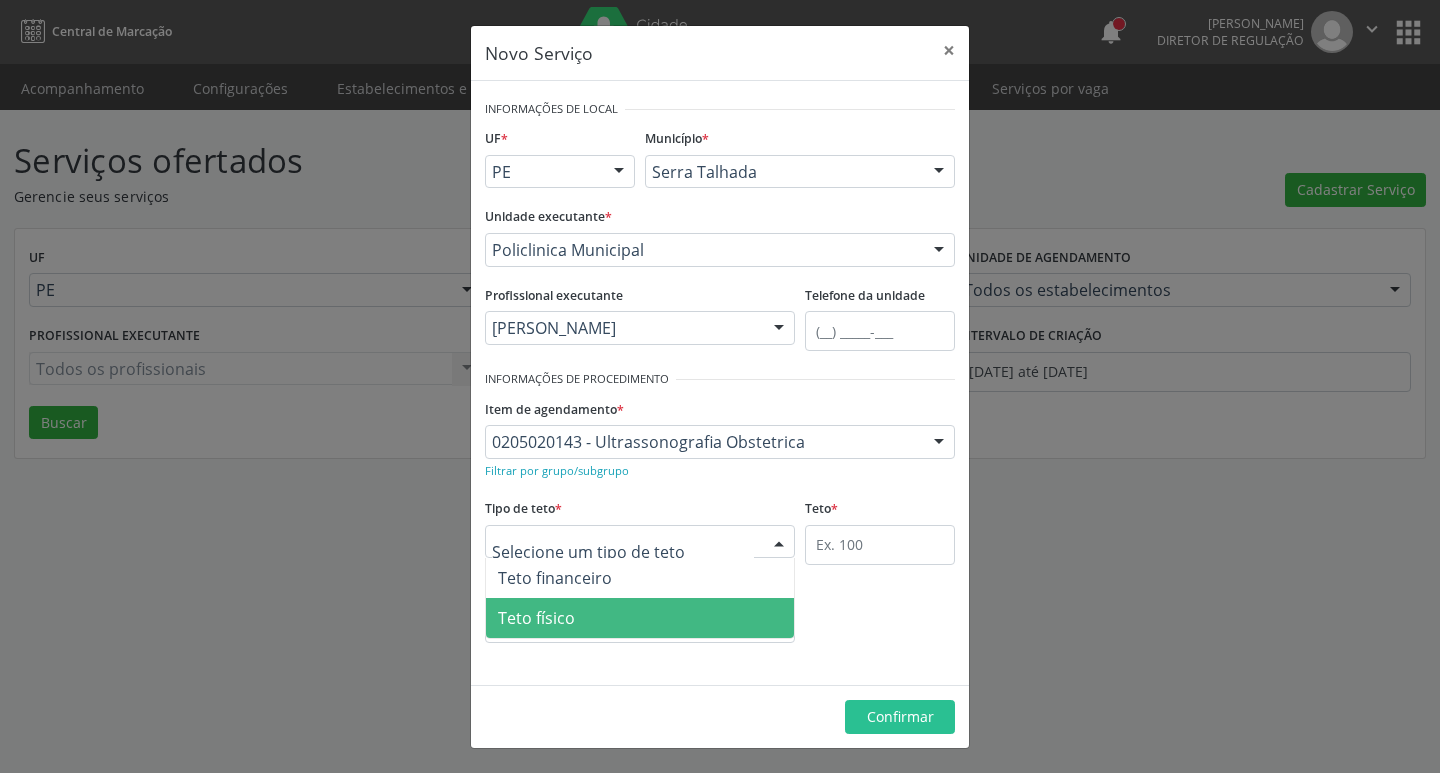 click on "Teto físico" at bounding box center (640, 618) 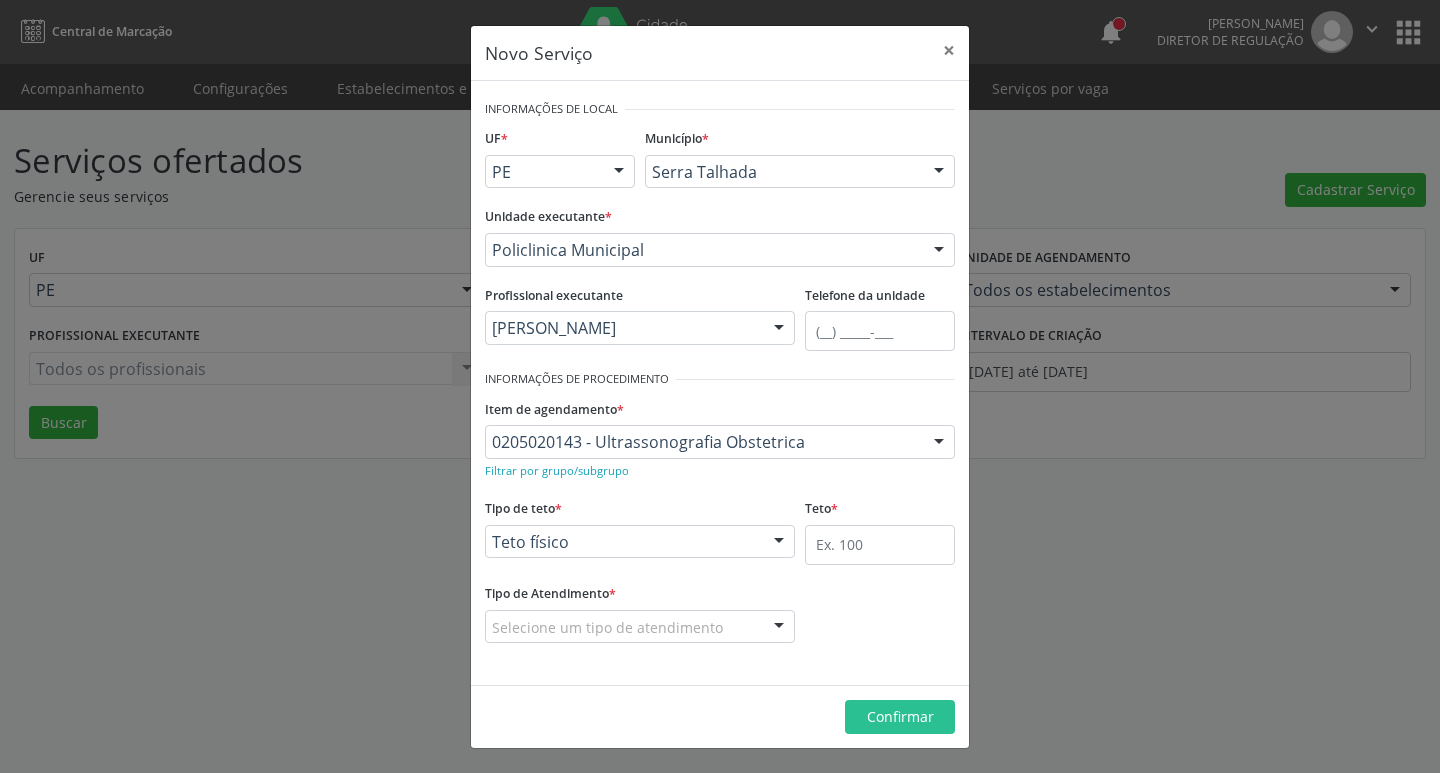 click at bounding box center [779, 628] 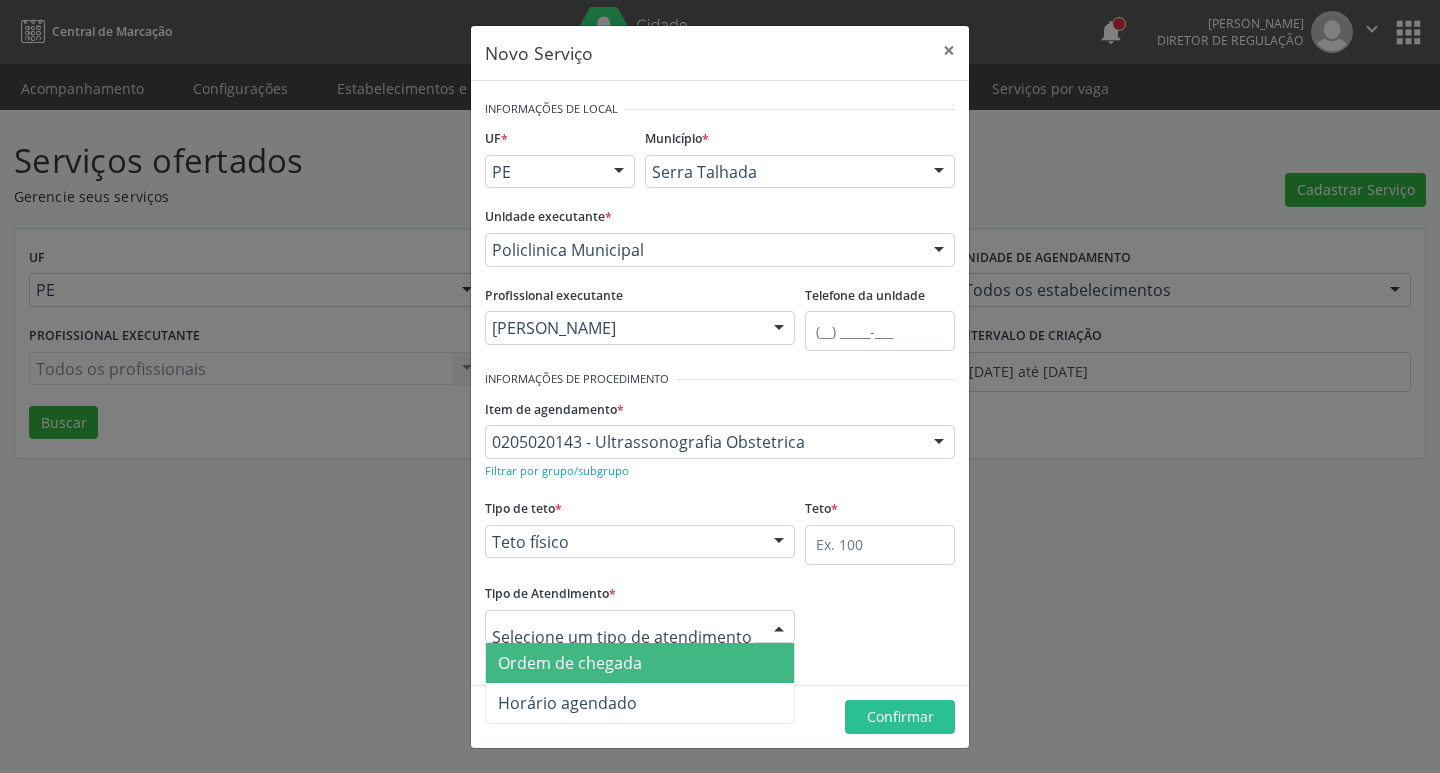click on "Ordem de chegada" at bounding box center [640, 663] 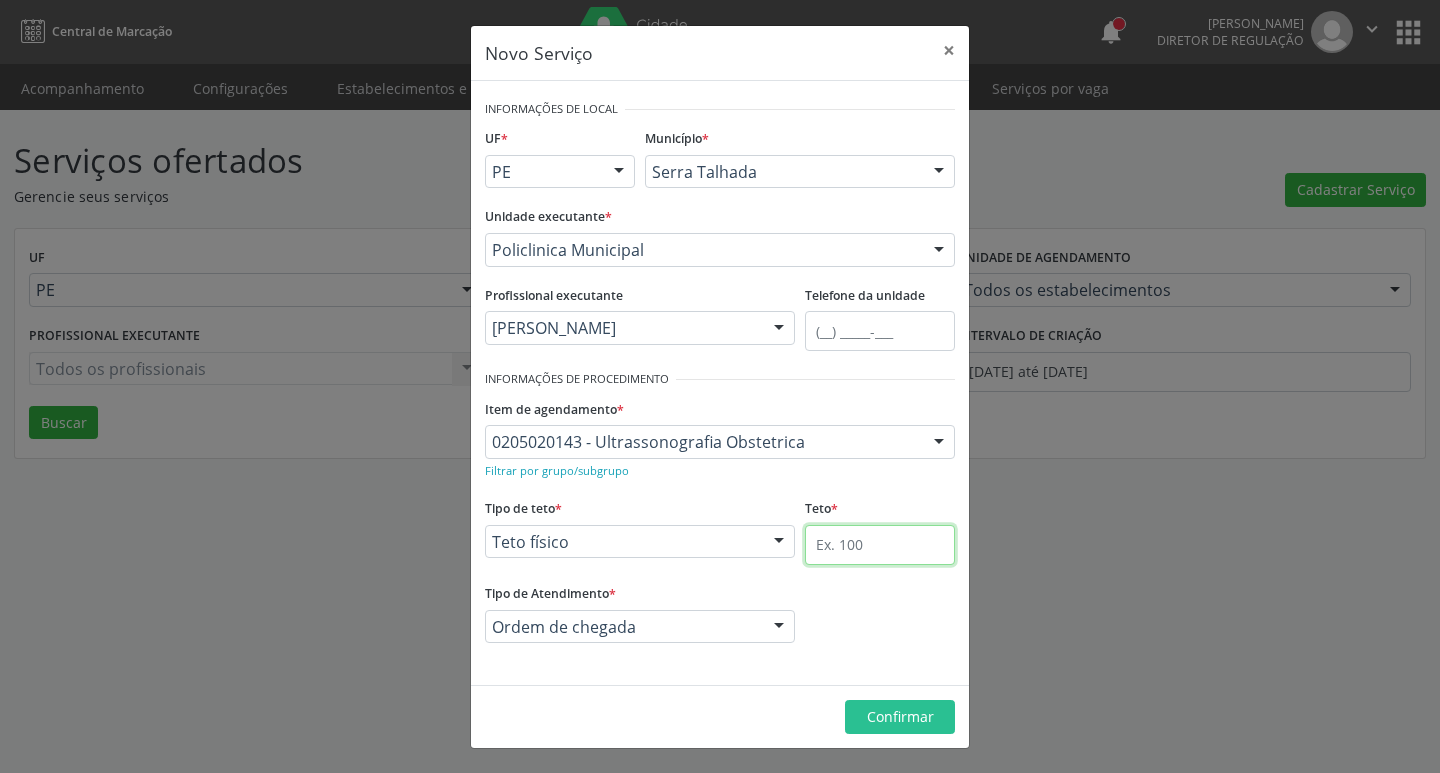 click at bounding box center [880, 545] 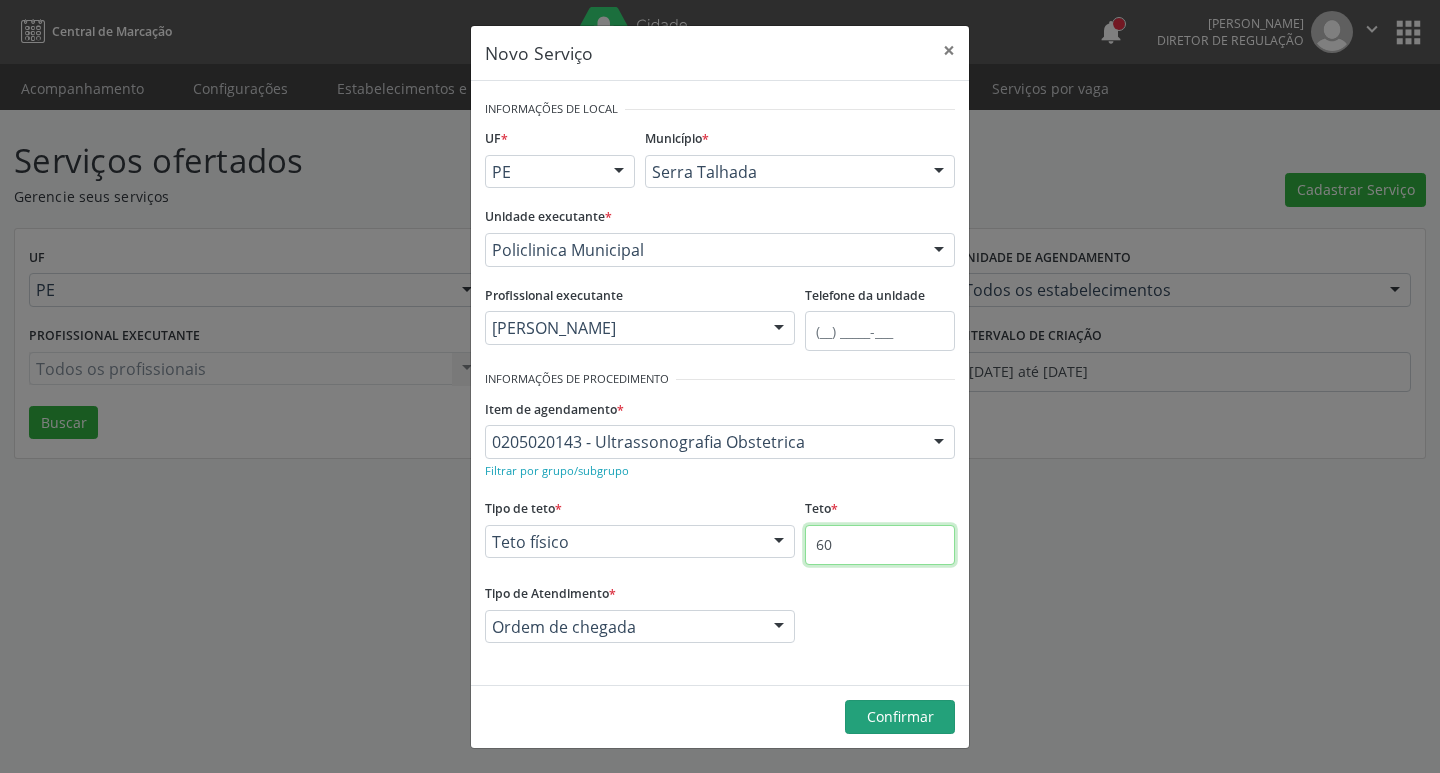 type on "60" 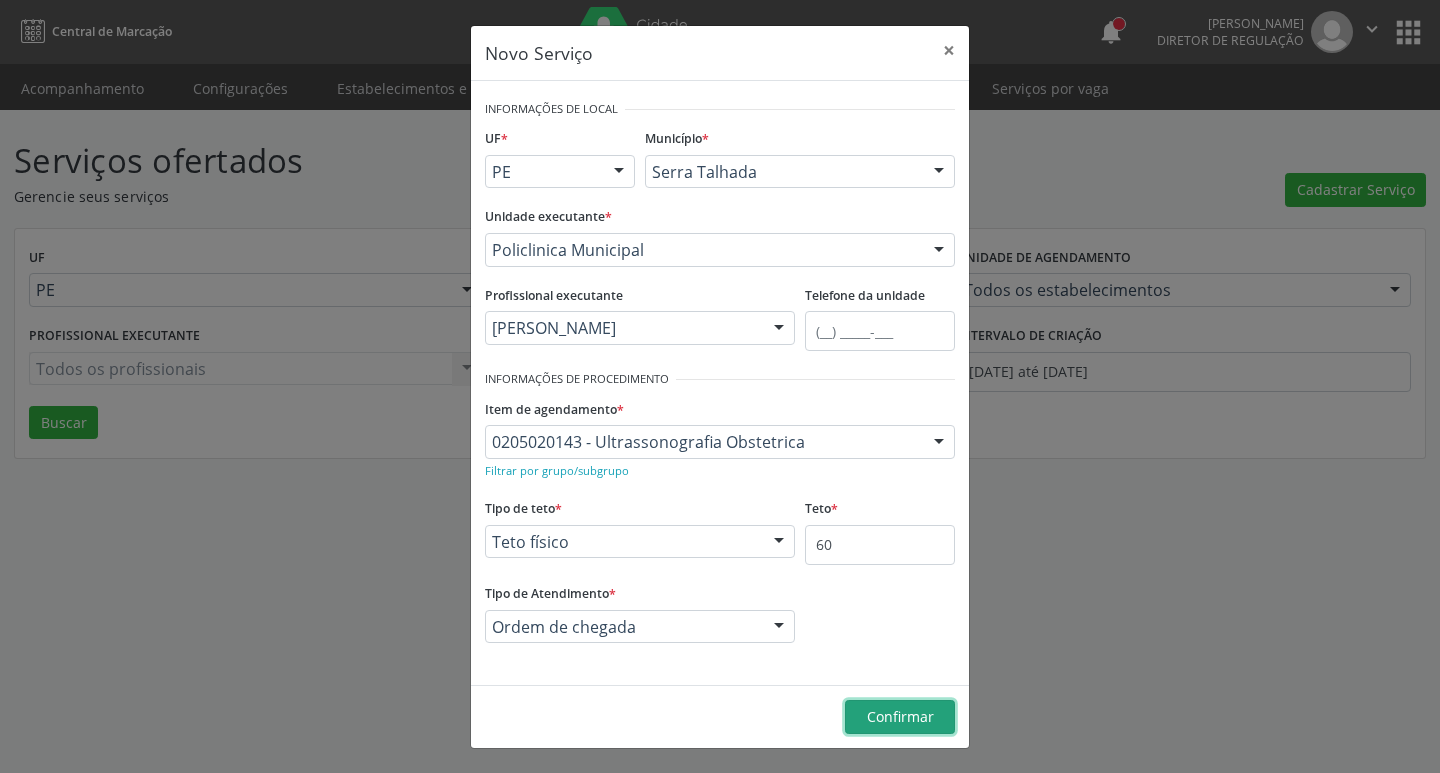 click on "Confirmar" at bounding box center (900, 717) 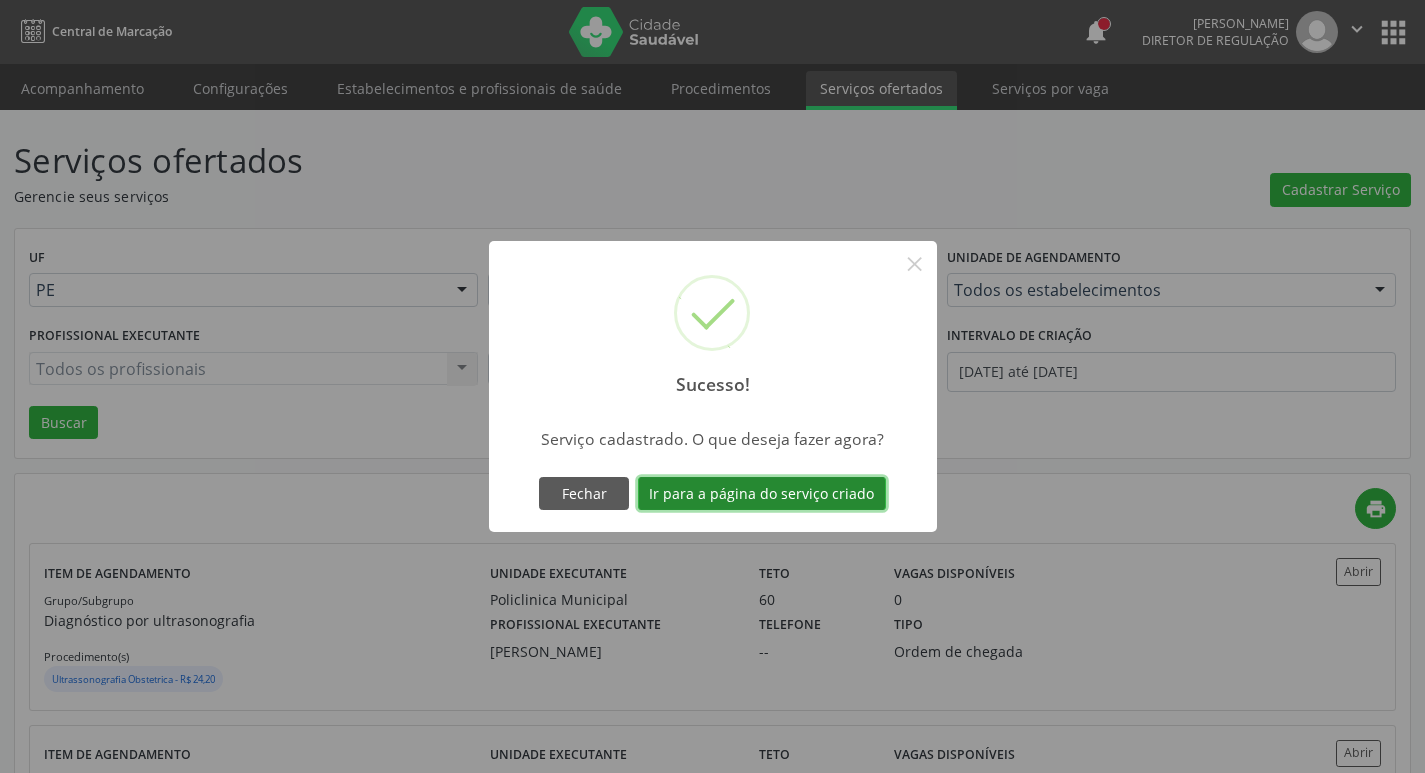 click on "Ir para a página do serviço criado" at bounding box center [762, 494] 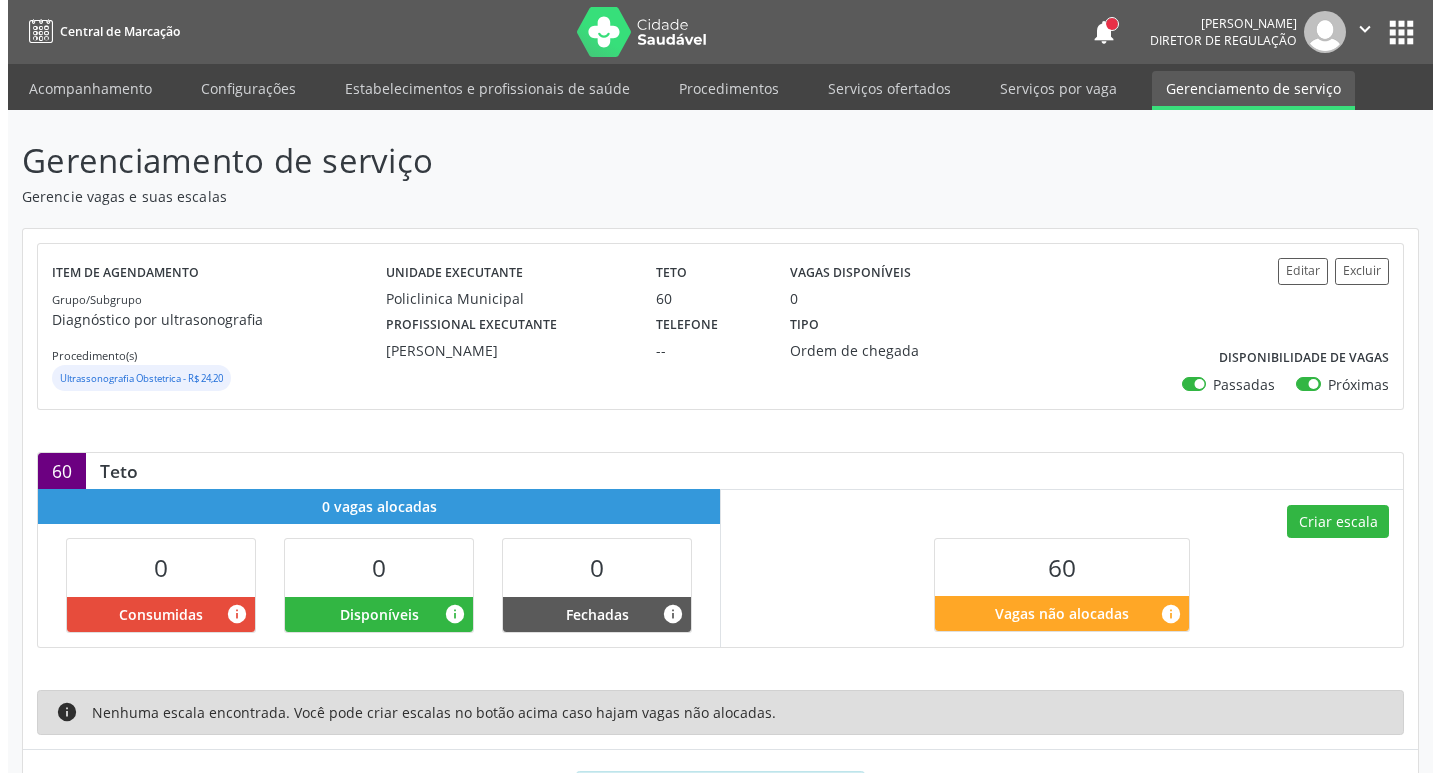 scroll, scrollTop: 99, scrollLeft: 0, axis: vertical 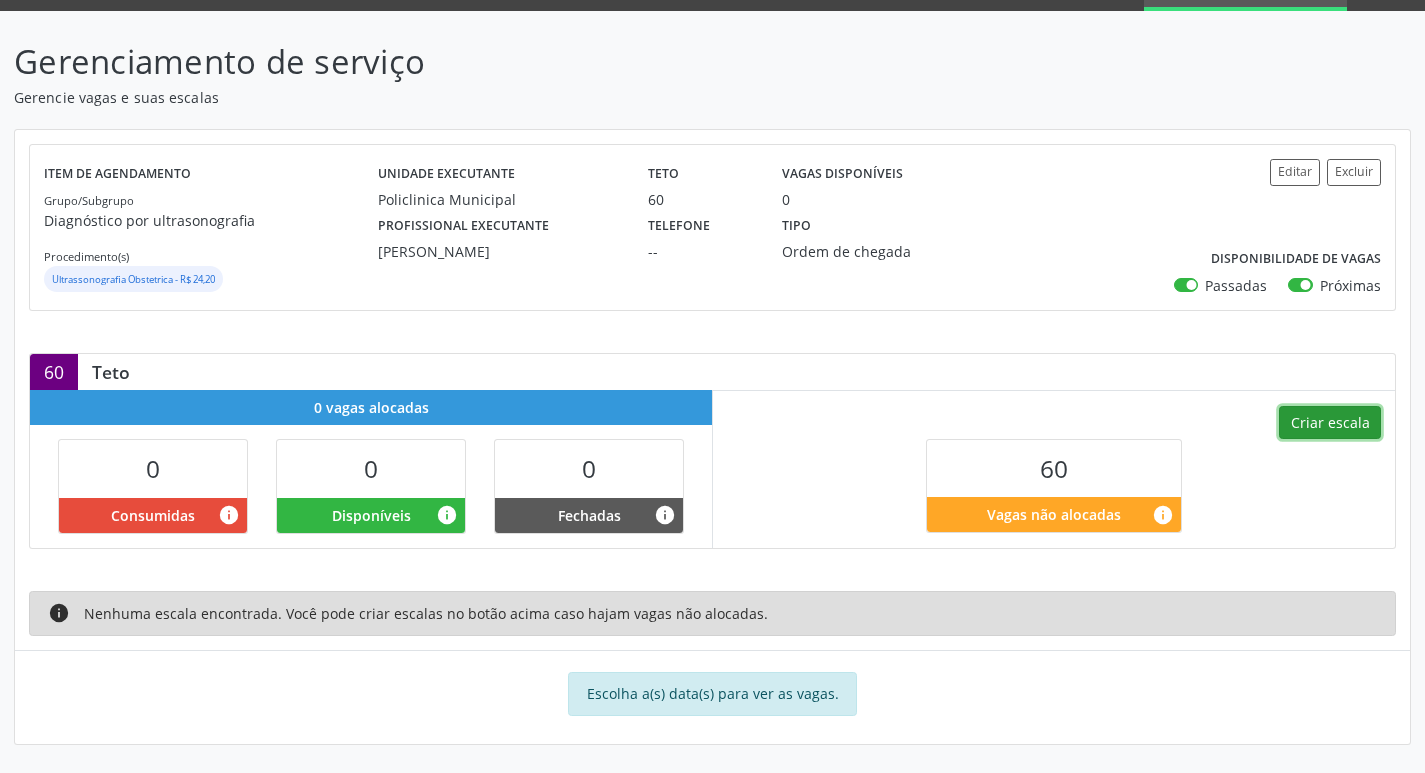 click on "Criar escala" at bounding box center [1330, 423] 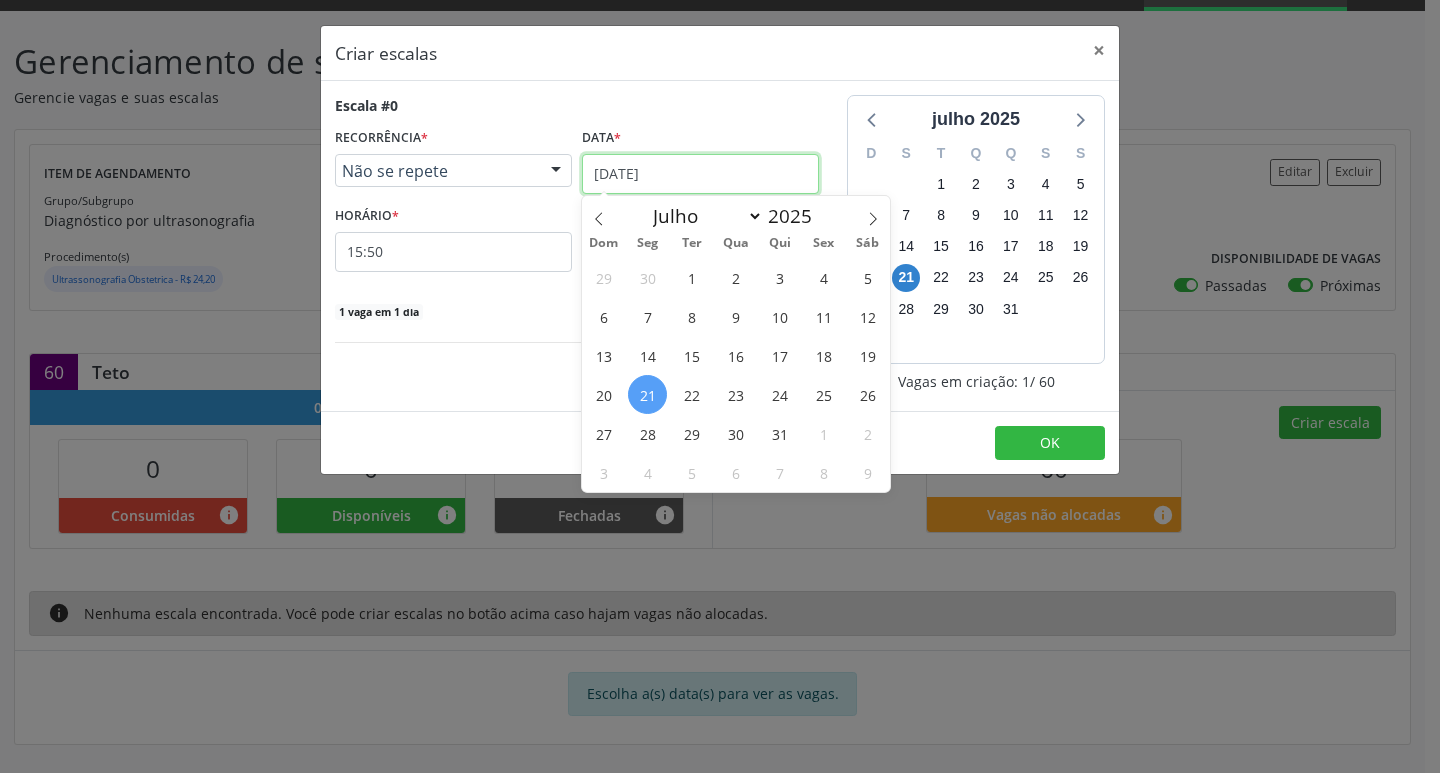 click on "[DATE]" at bounding box center [700, 174] 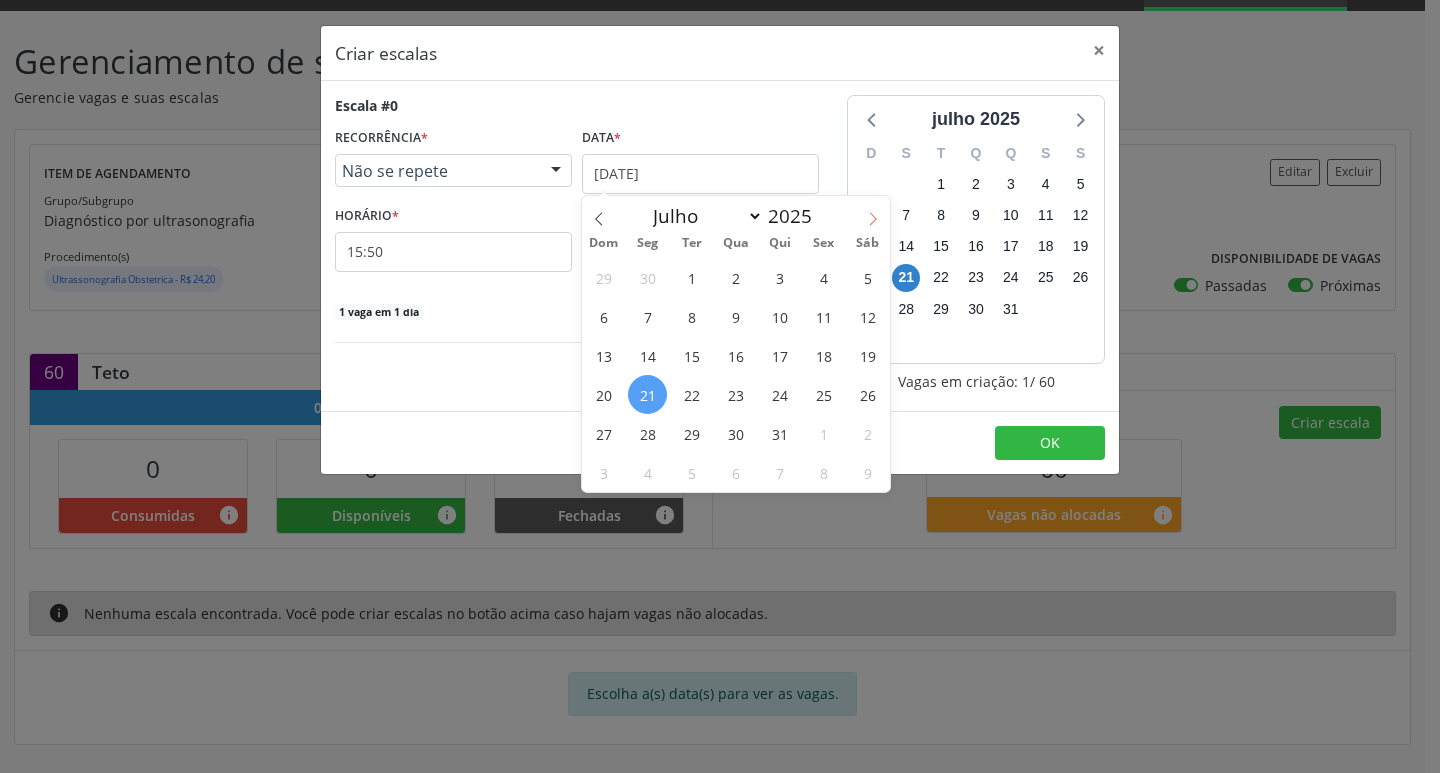 click 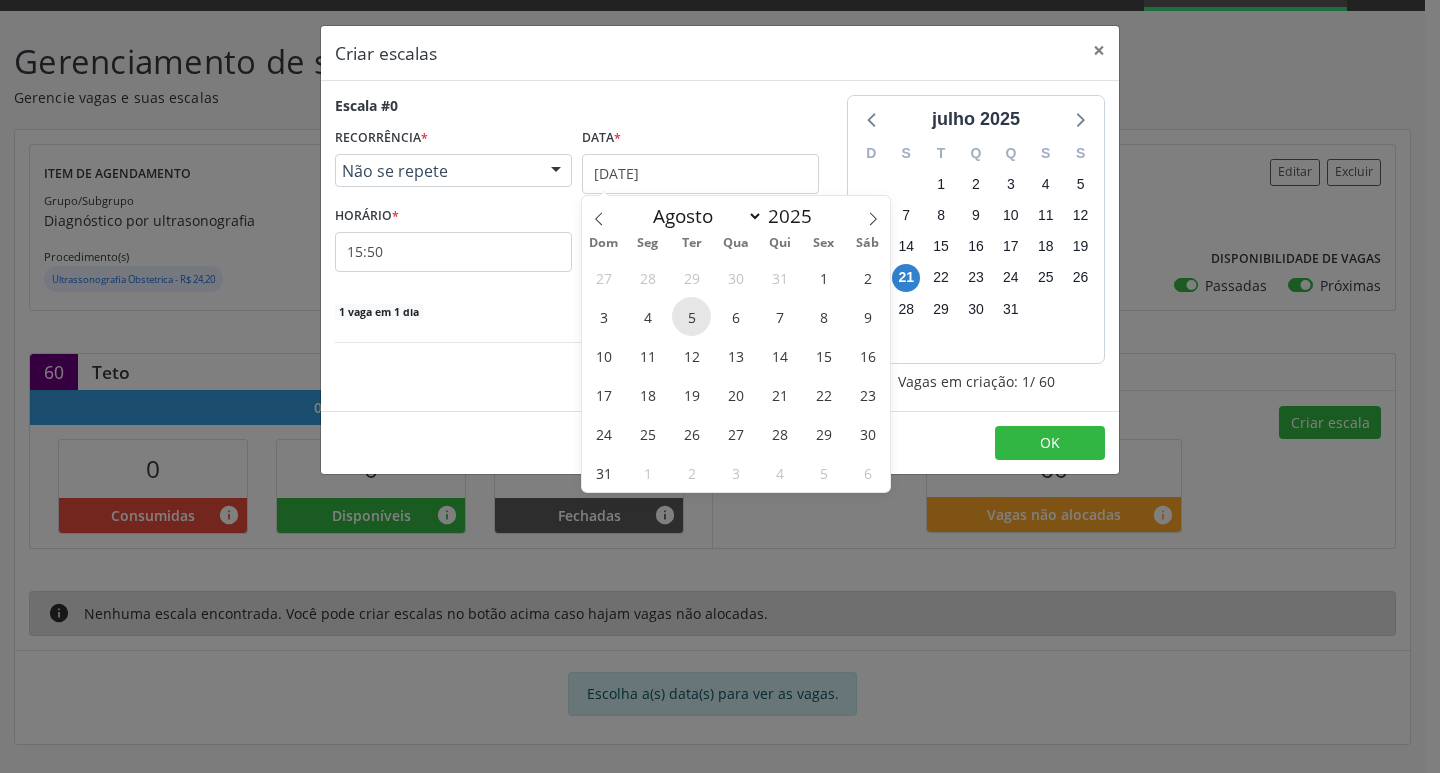 click on "5" at bounding box center (691, 316) 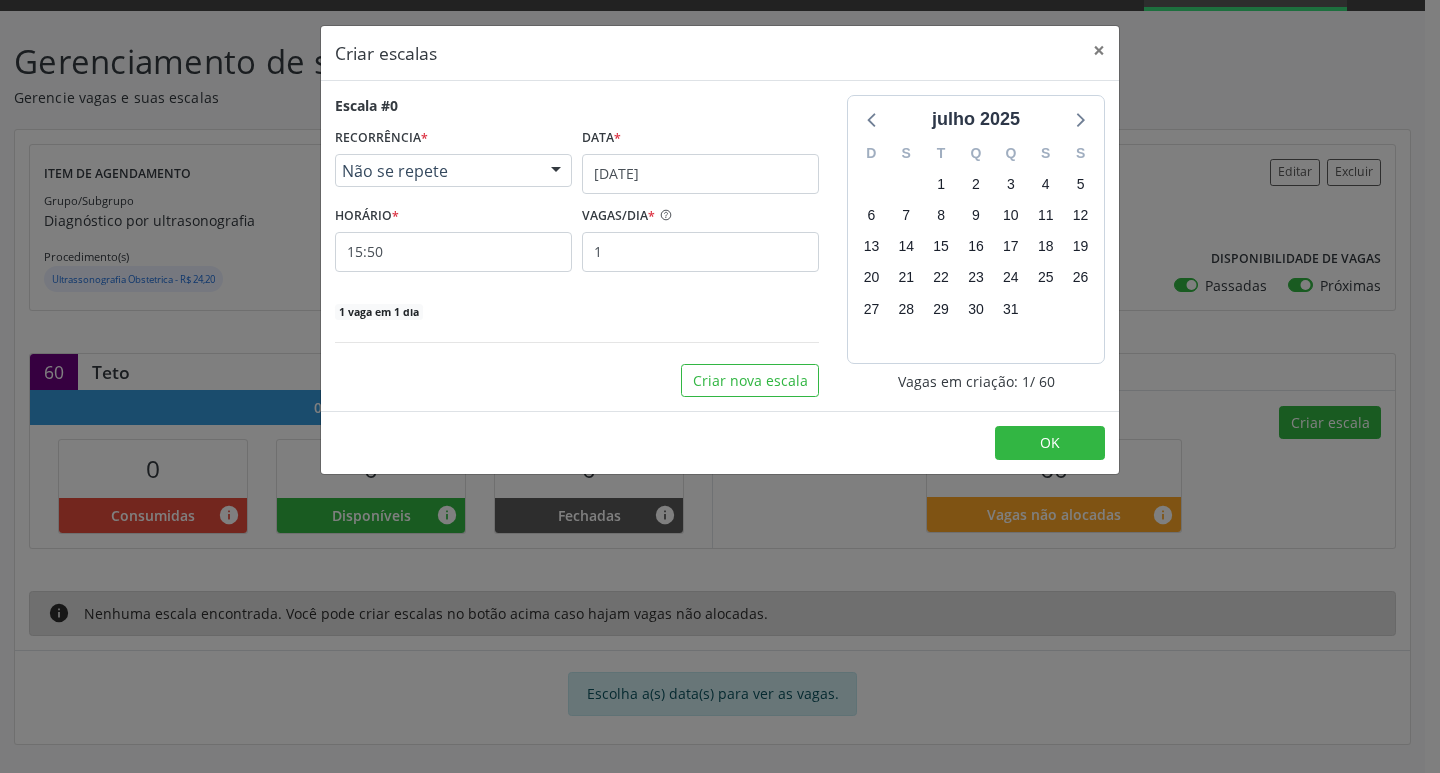 click on "Não se repete" at bounding box center [436, 171] 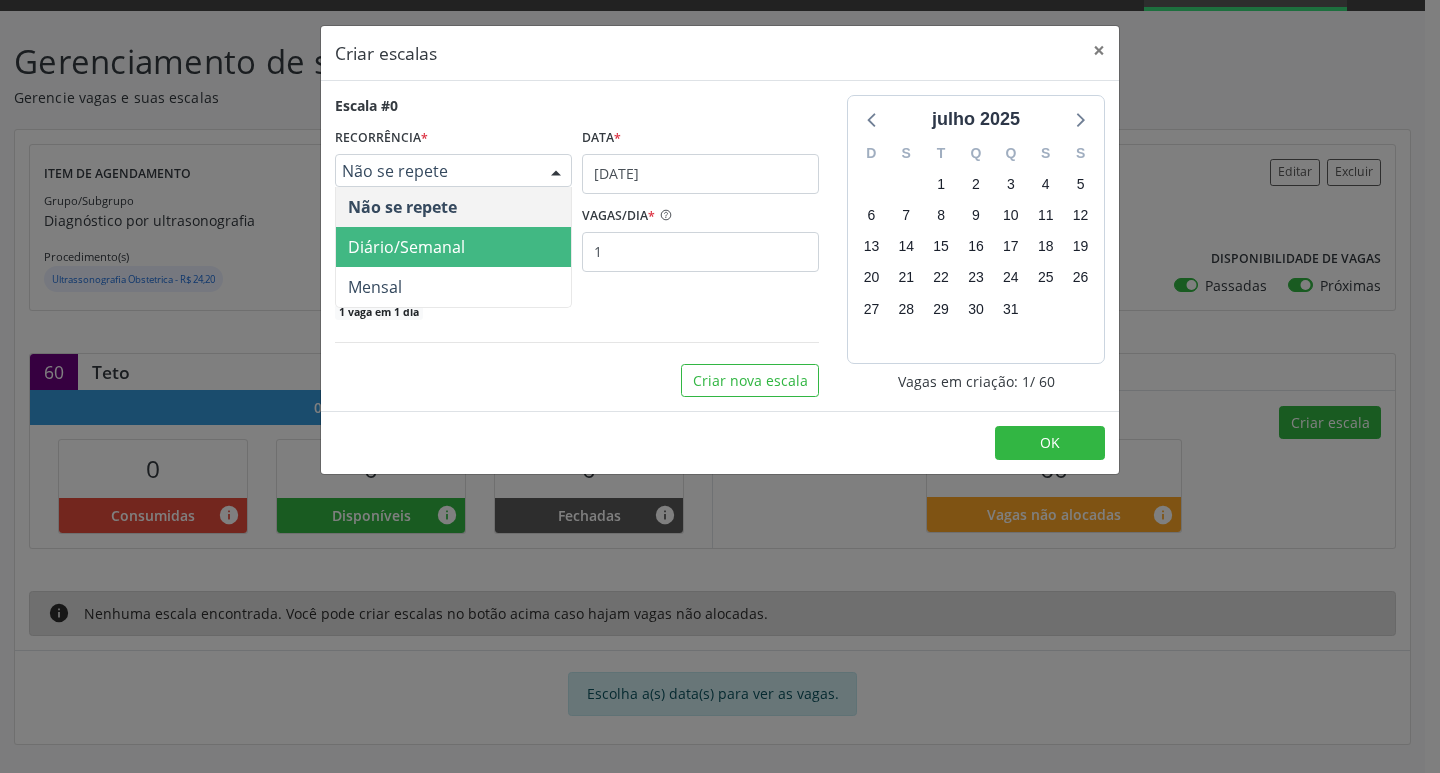 click on "Diário/Semanal" at bounding box center (453, 247) 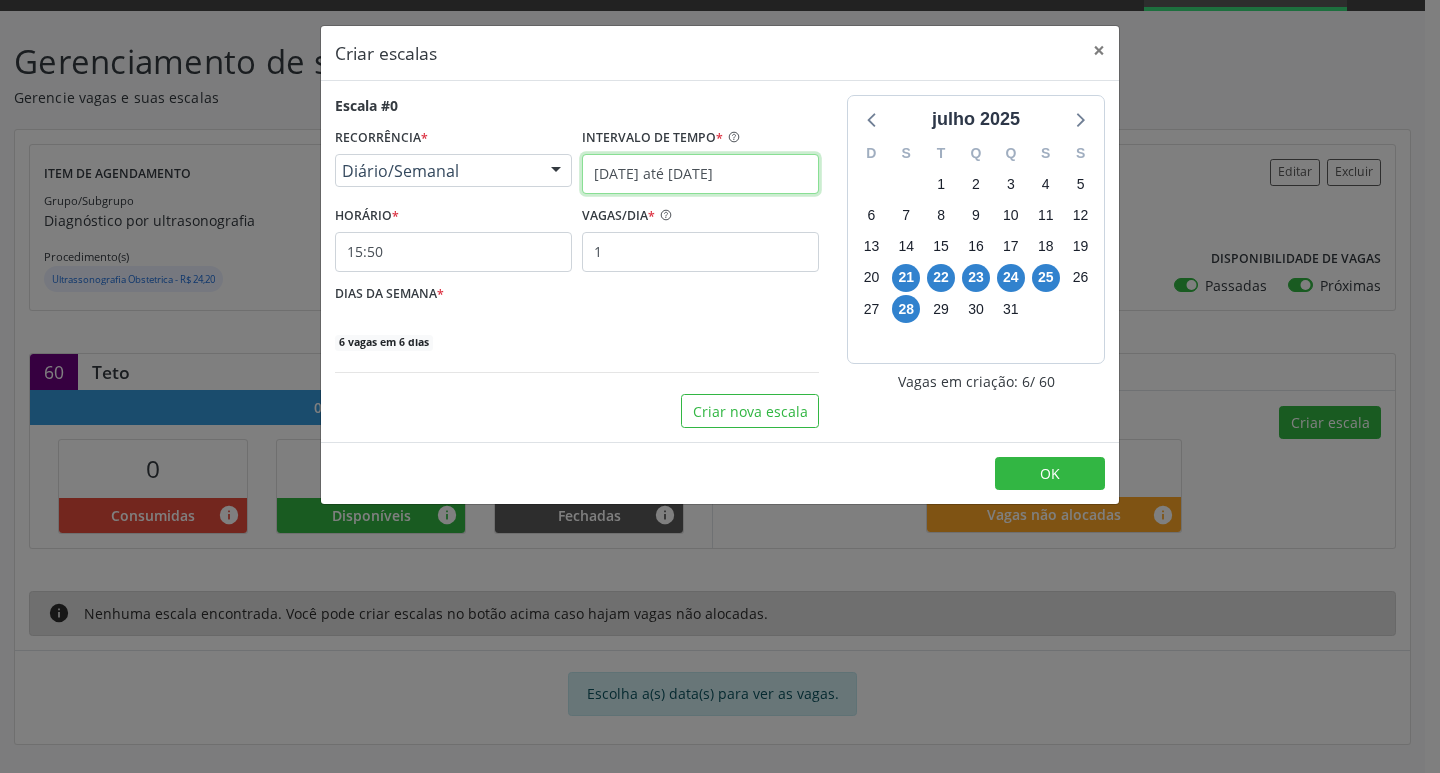click on "[DATE] até [DATE]" at bounding box center (700, 174) 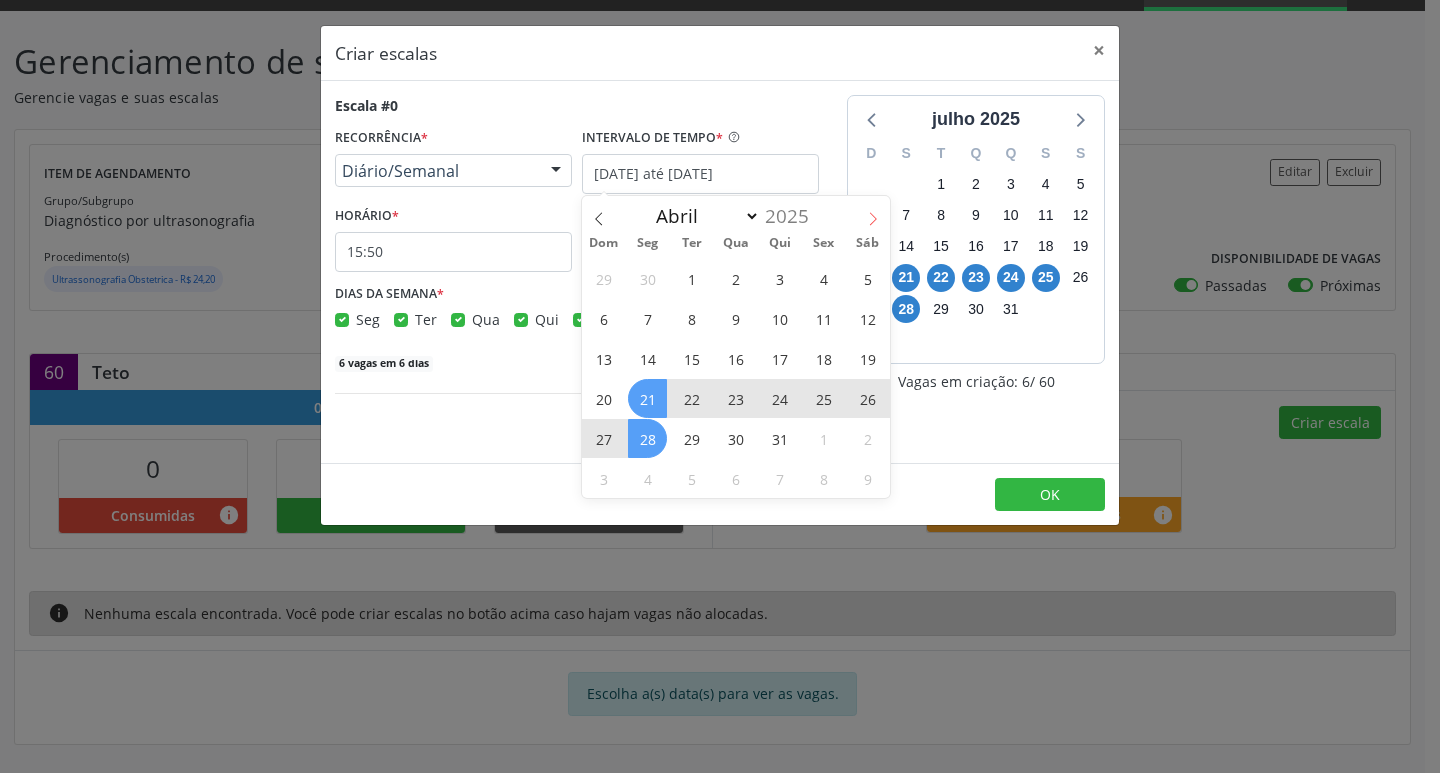 click 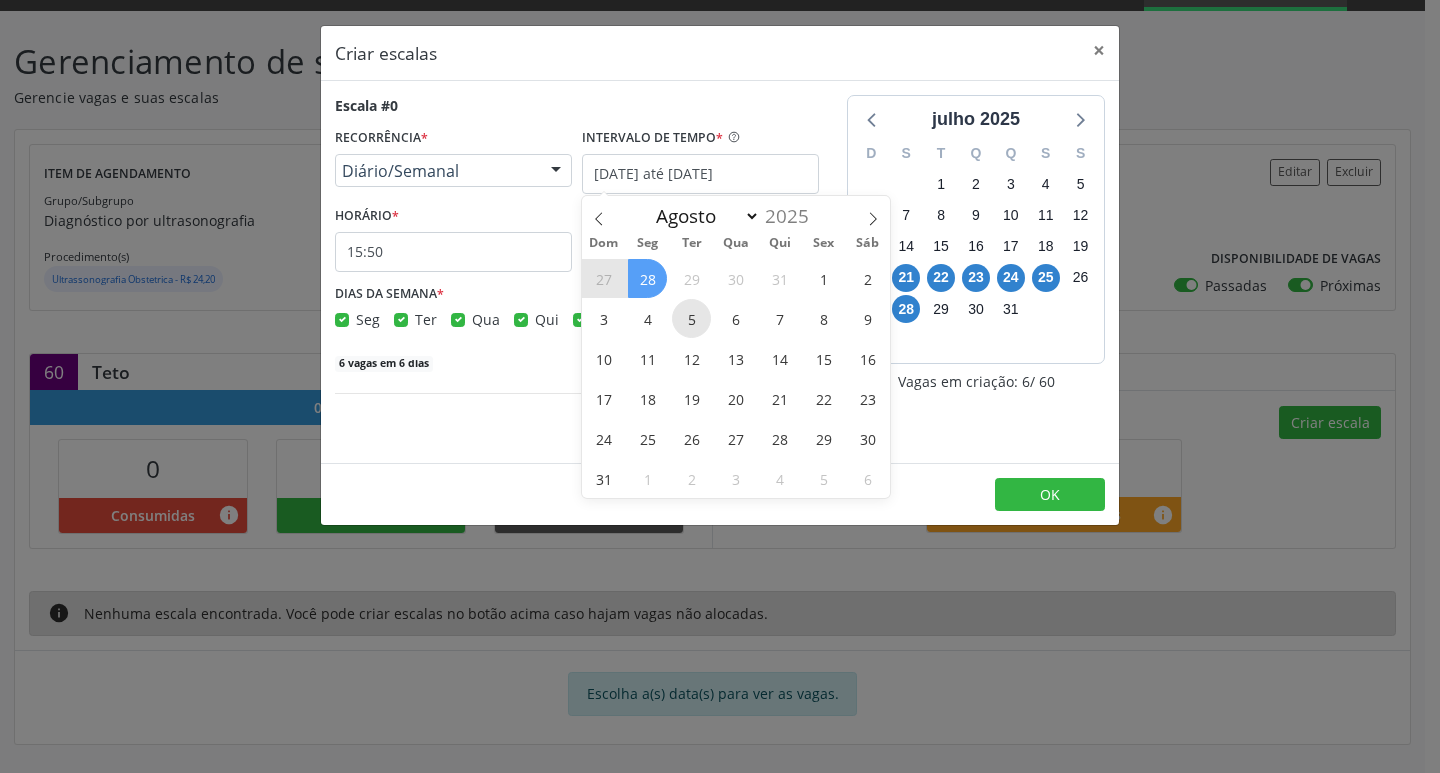 click on "5" at bounding box center [691, 318] 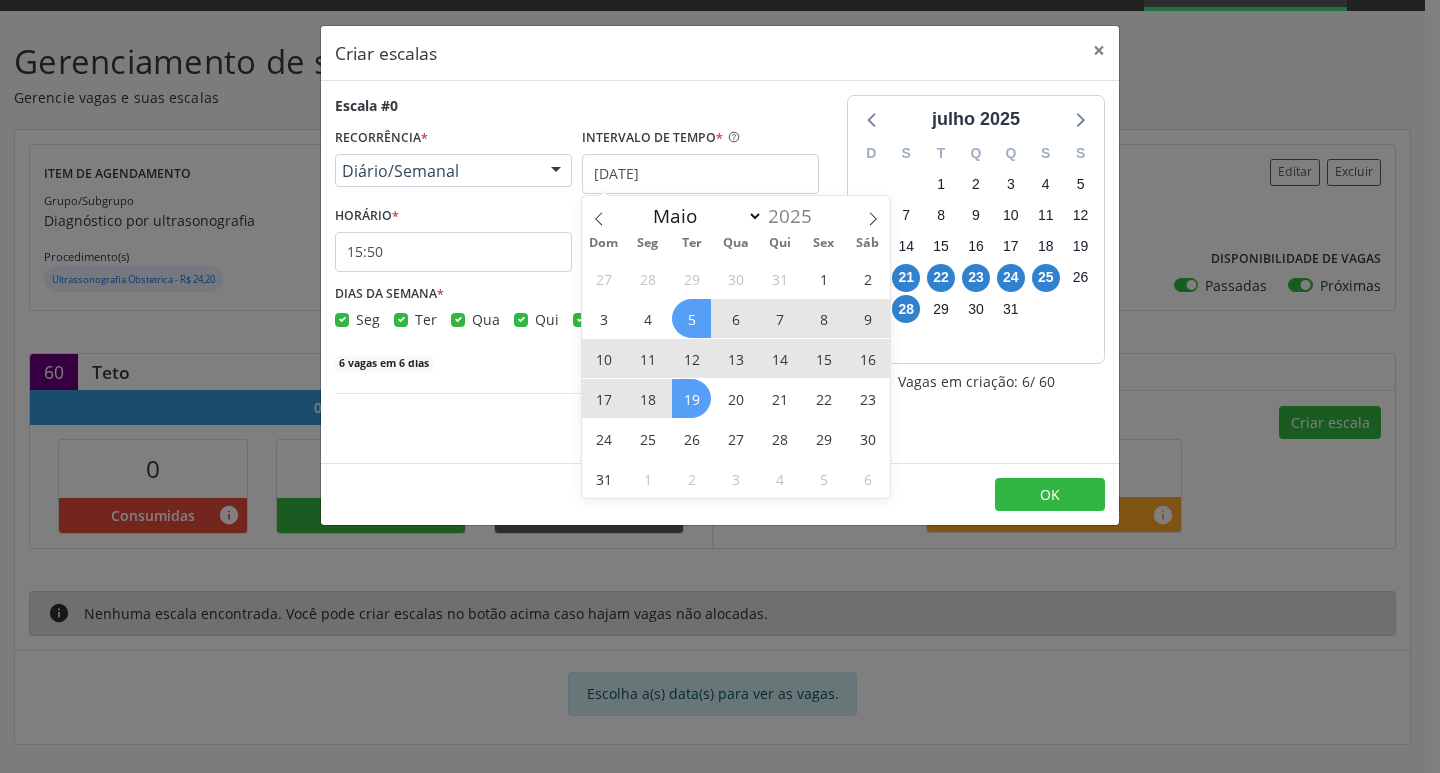 click on "19" at bounding box center [691, 398] 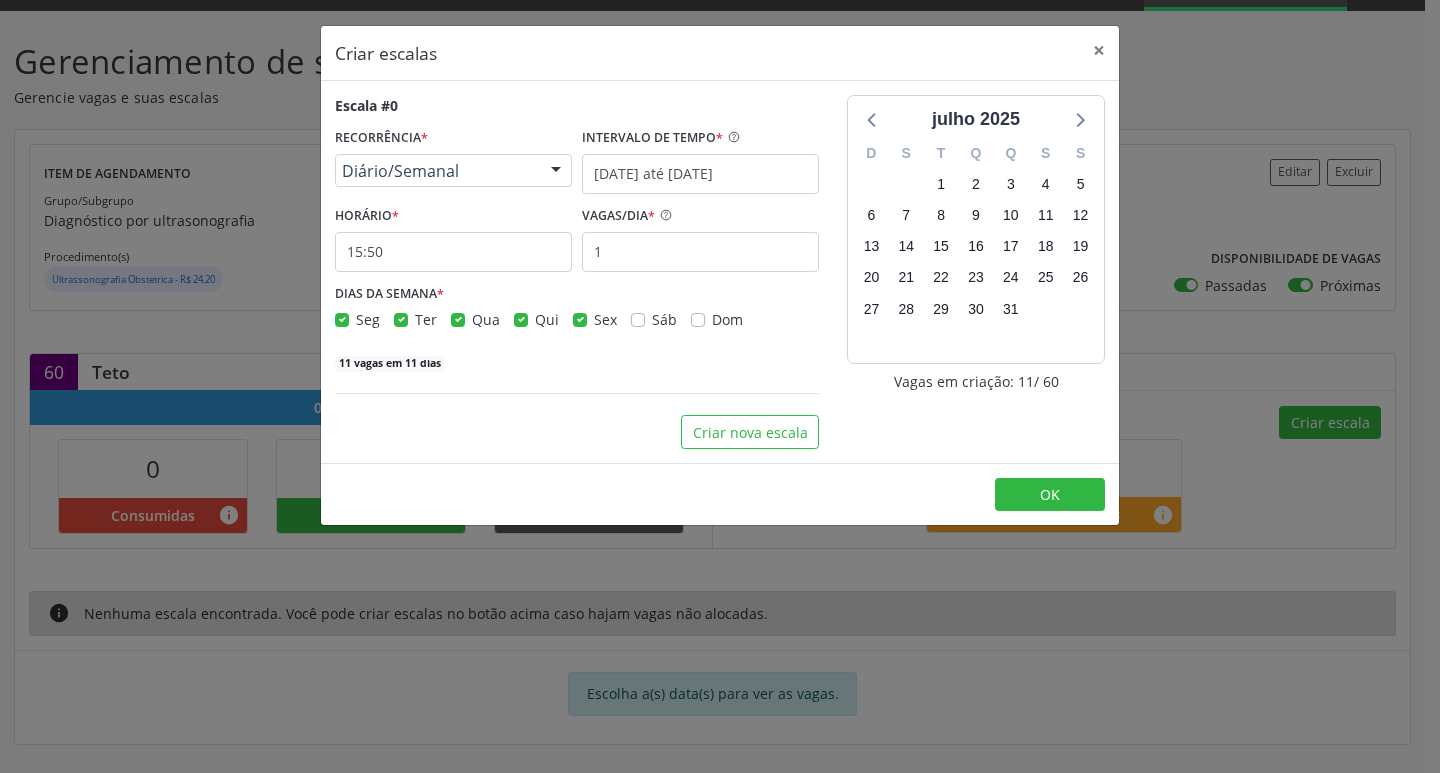 click on "Seg" at bounding box center (368, 319) 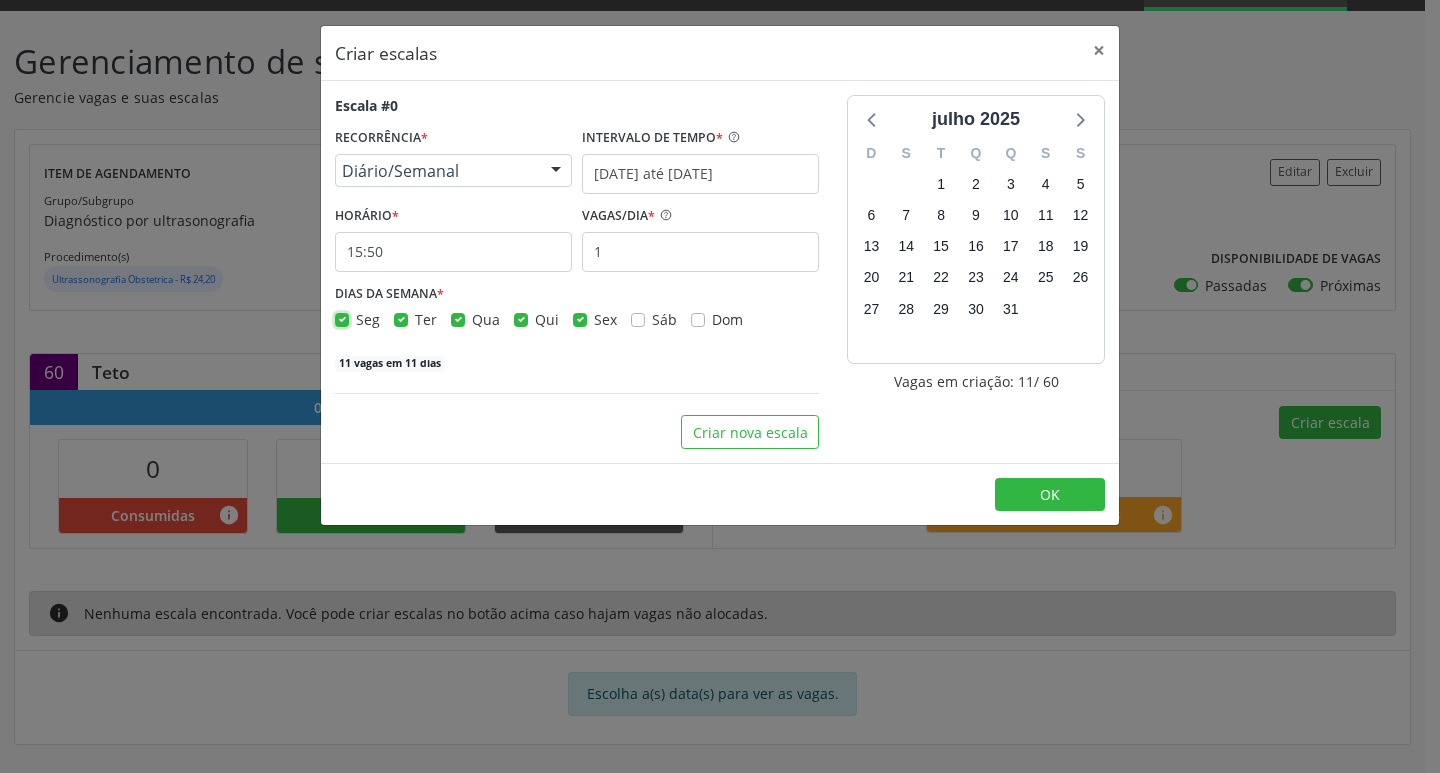 click on "Seg" at bounding box center (342, 318) 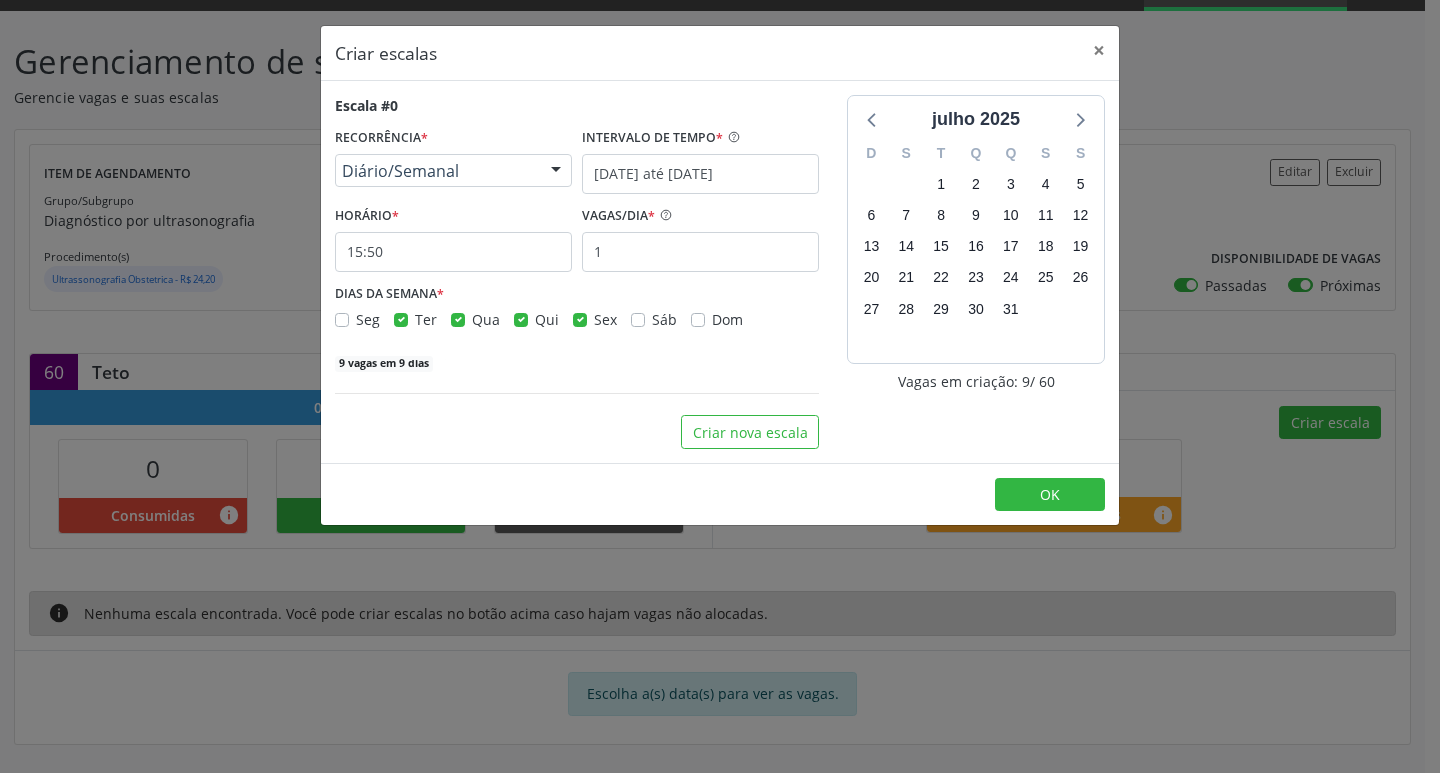 click on "Qua" at bounding box center [475, 319] 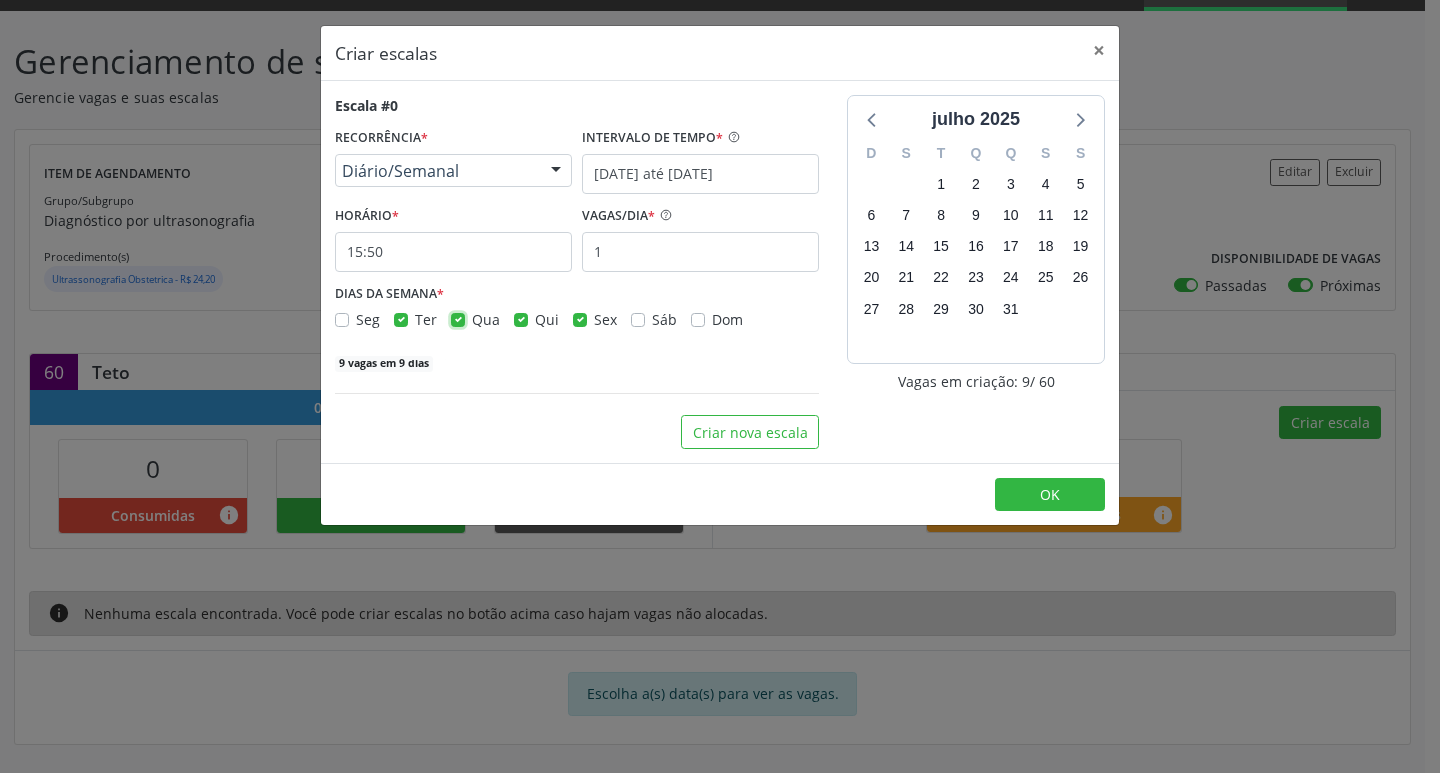 click on "Qua" at bounding box center [458, 318] 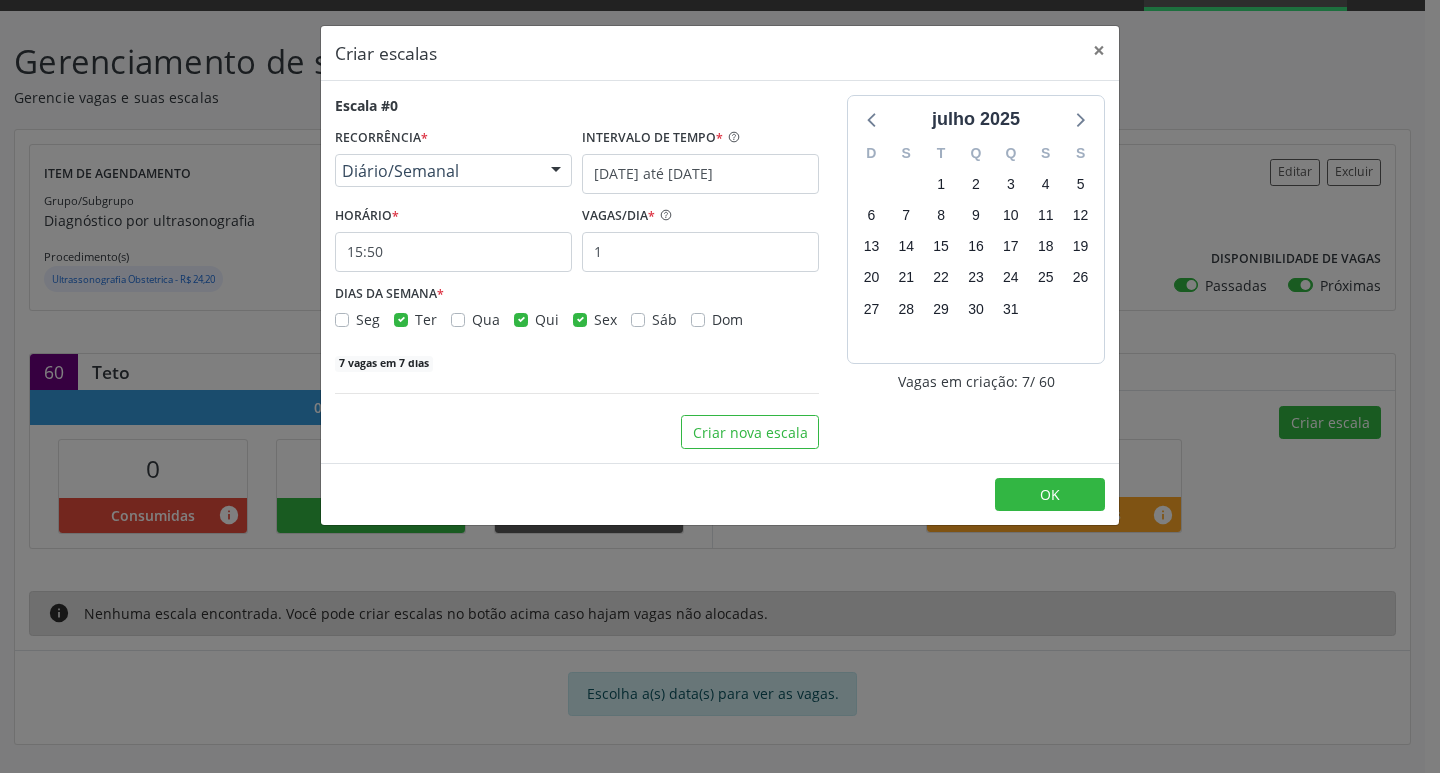 click on "Qui" at bounding box center [547, 319] 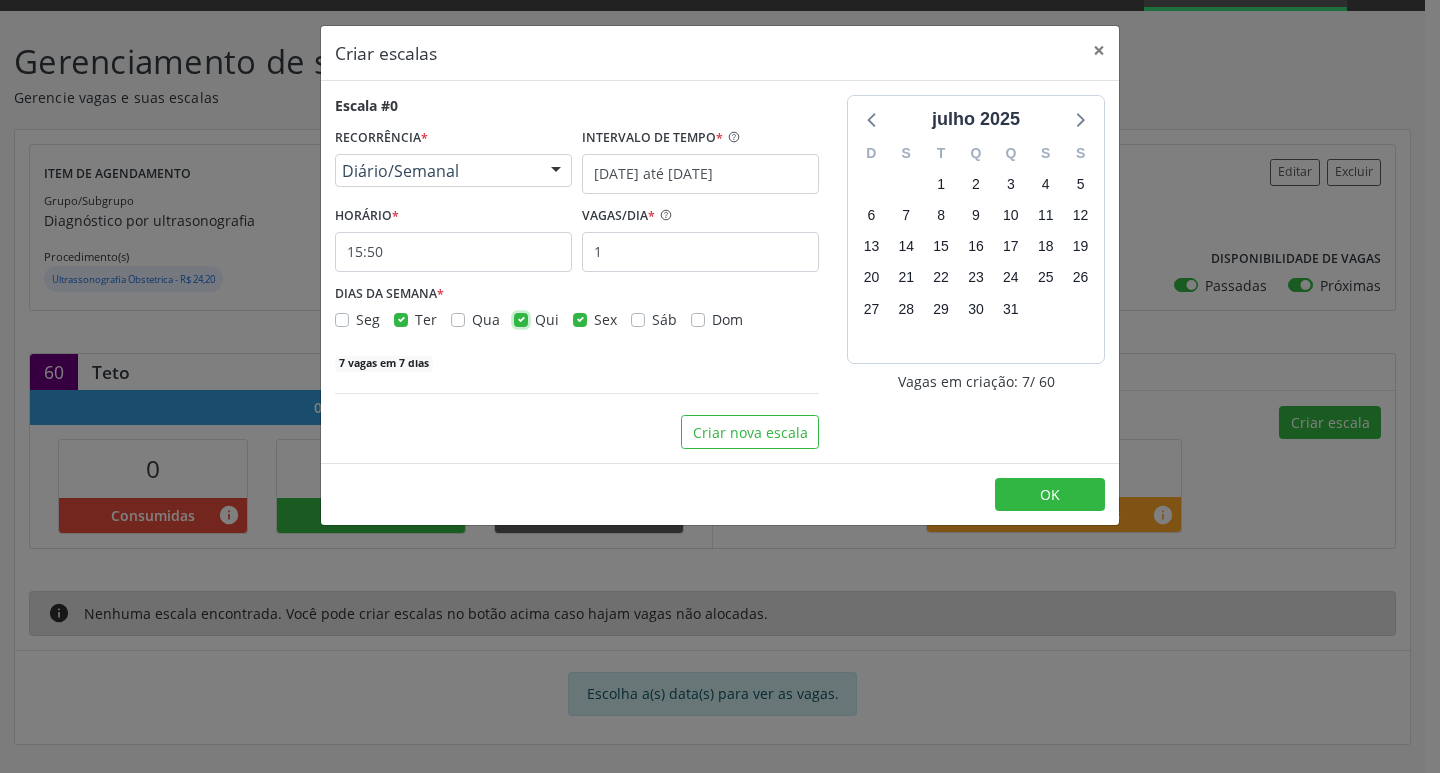 click on "Qui" at bounding box center (521, 318) 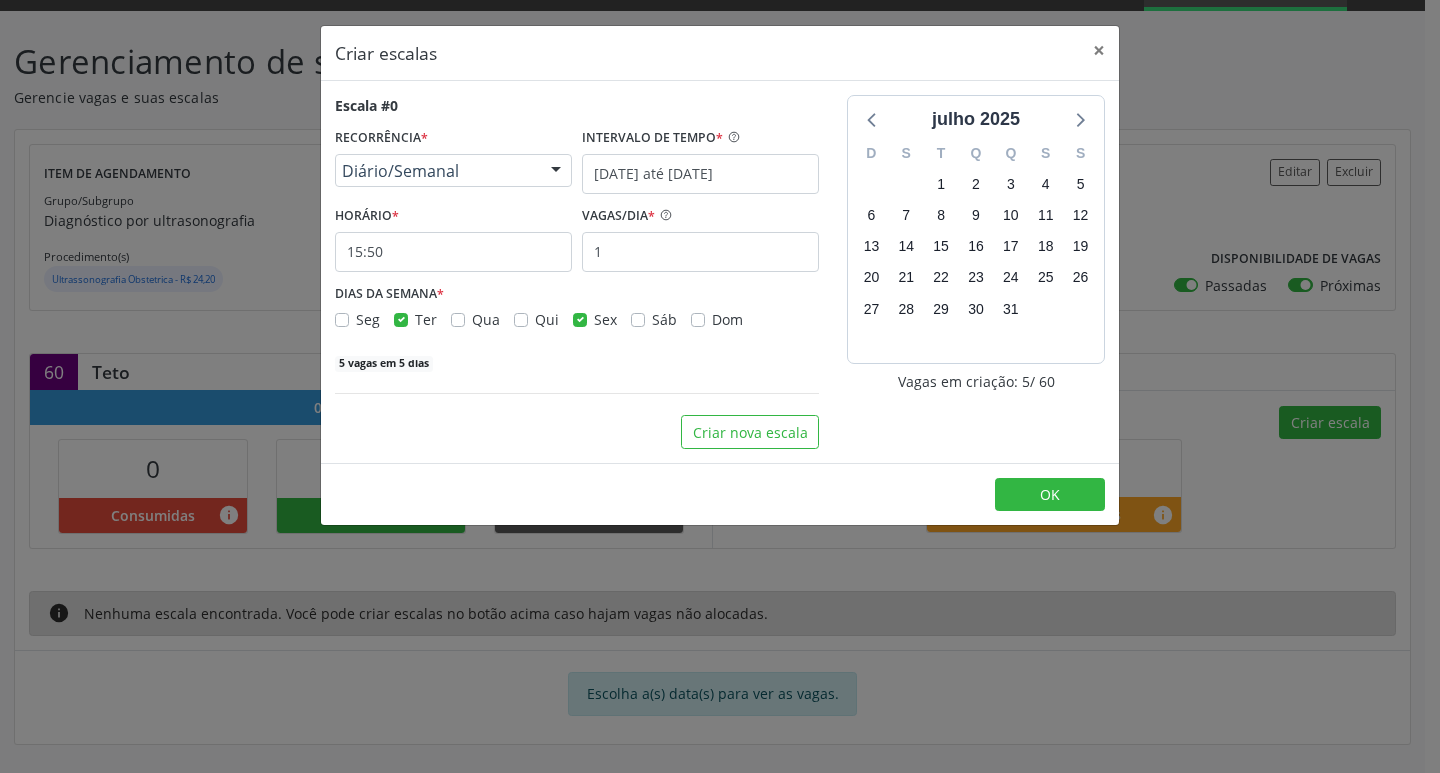 click on "Seg Ter Qua Qui Sex Sáb Dom" at bounding box center [577, 319] 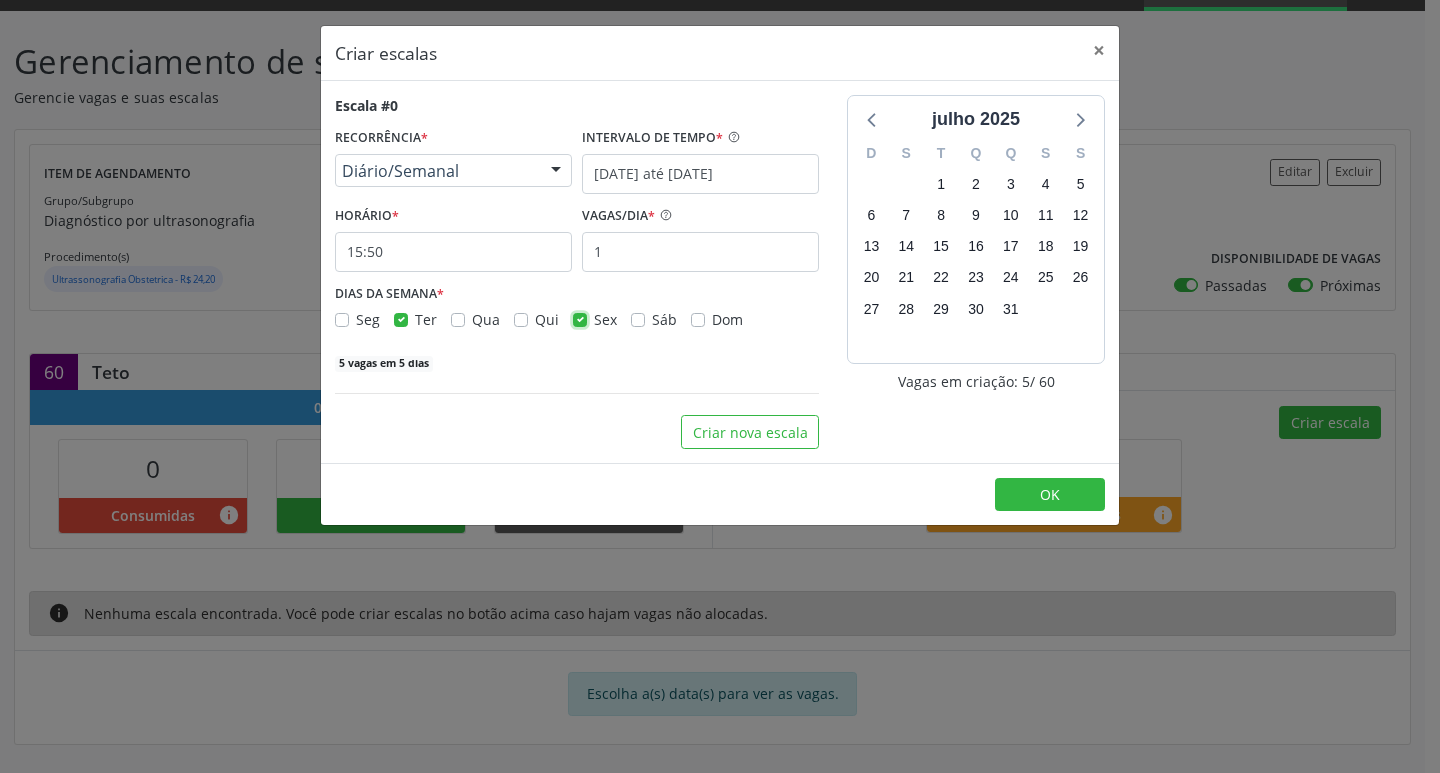 click on "Sex" at bounding box center (580, 318) 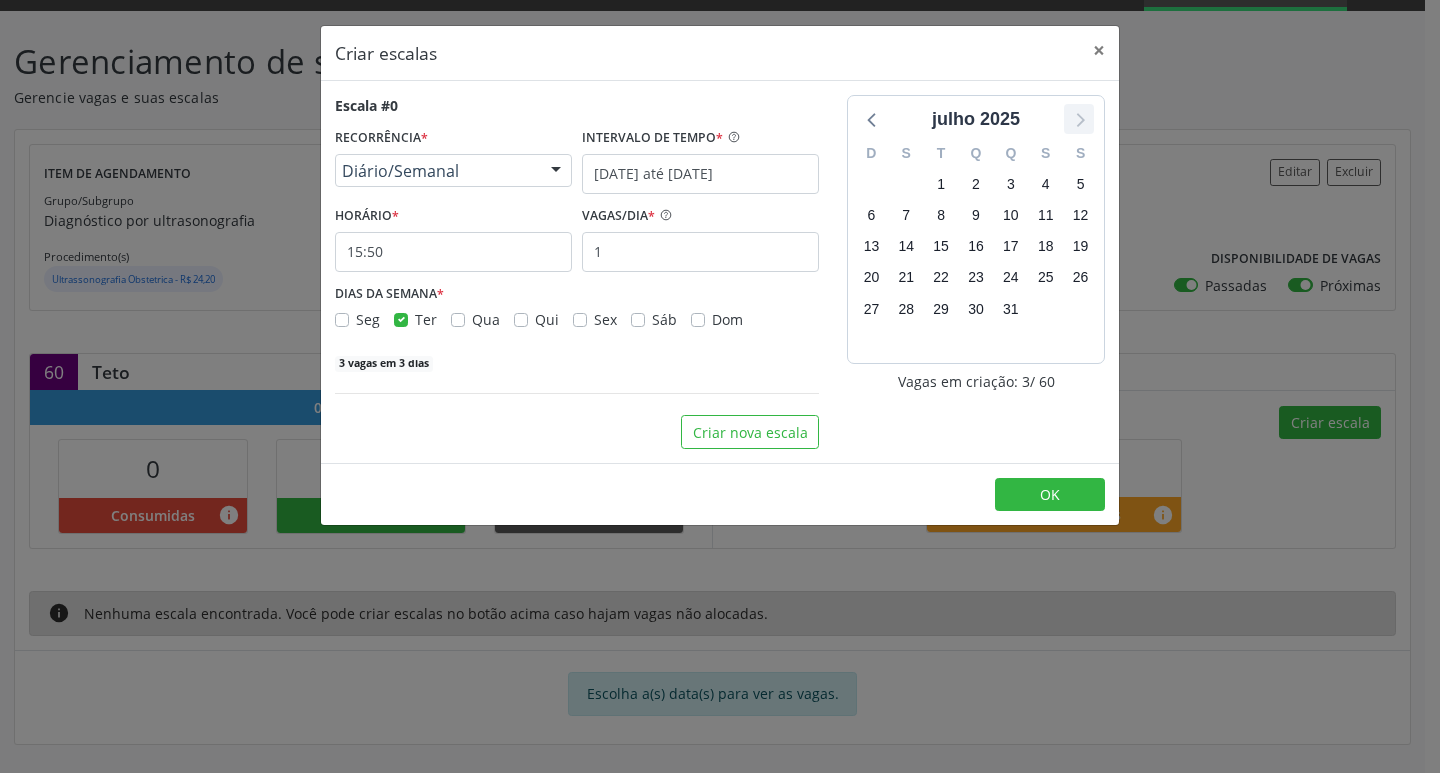 click 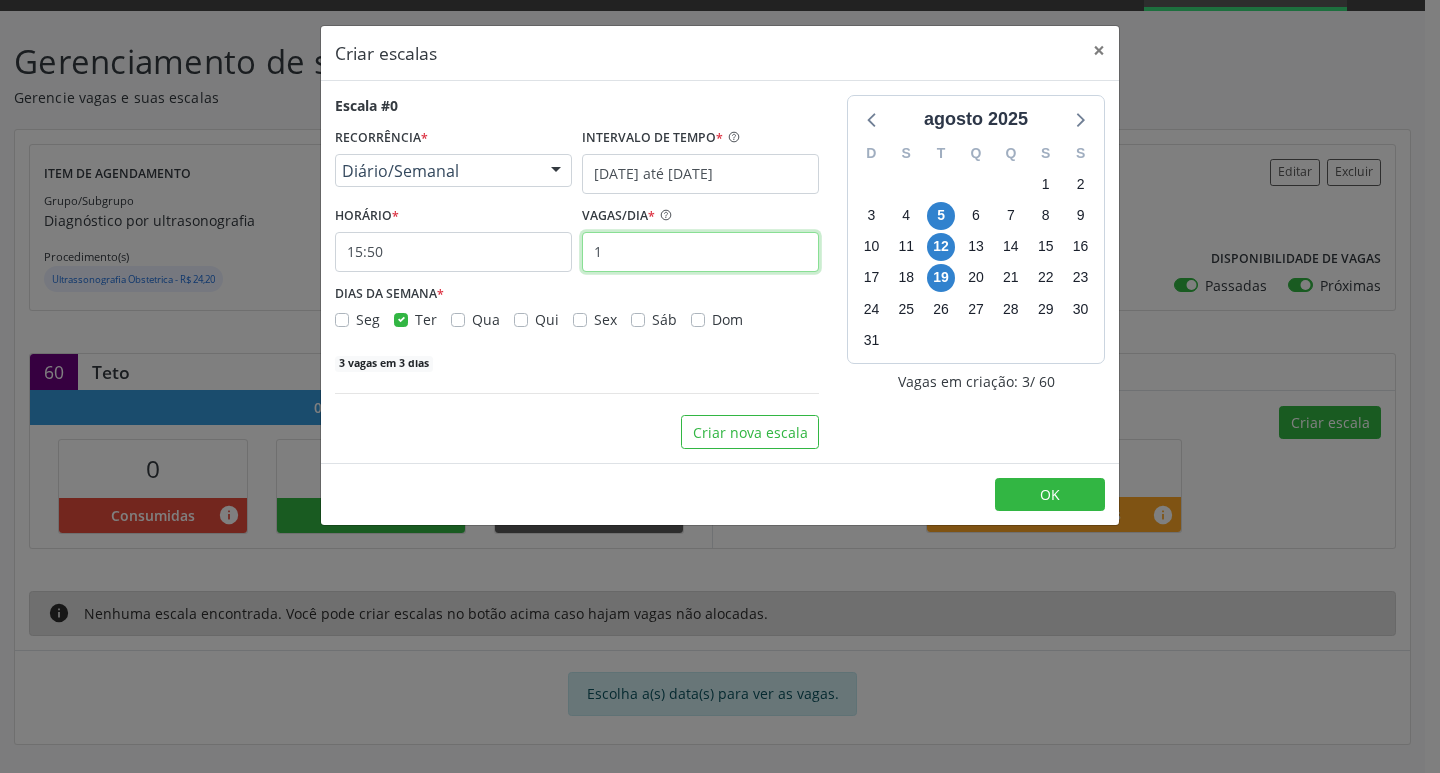 click on "1" at bounding box center [700, 252] 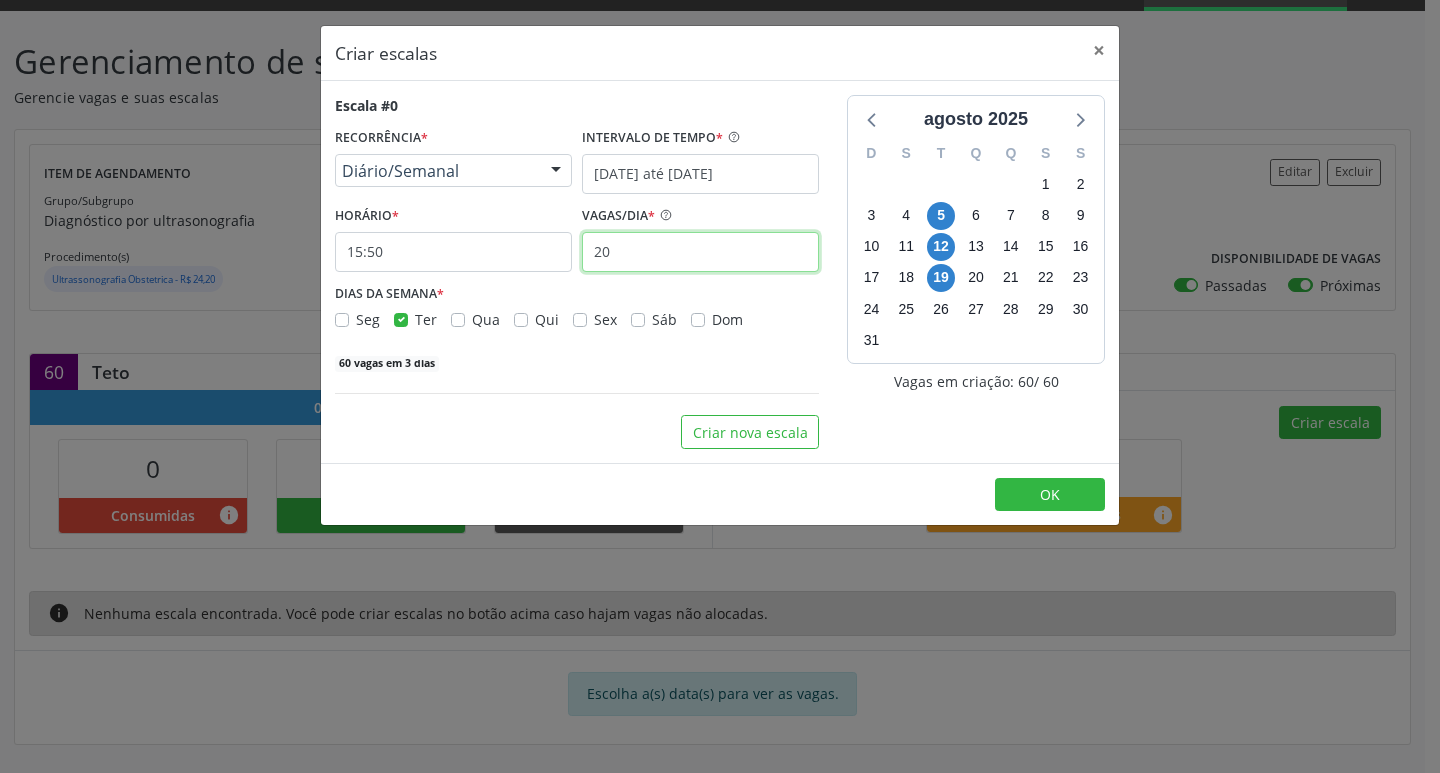 type on "20" 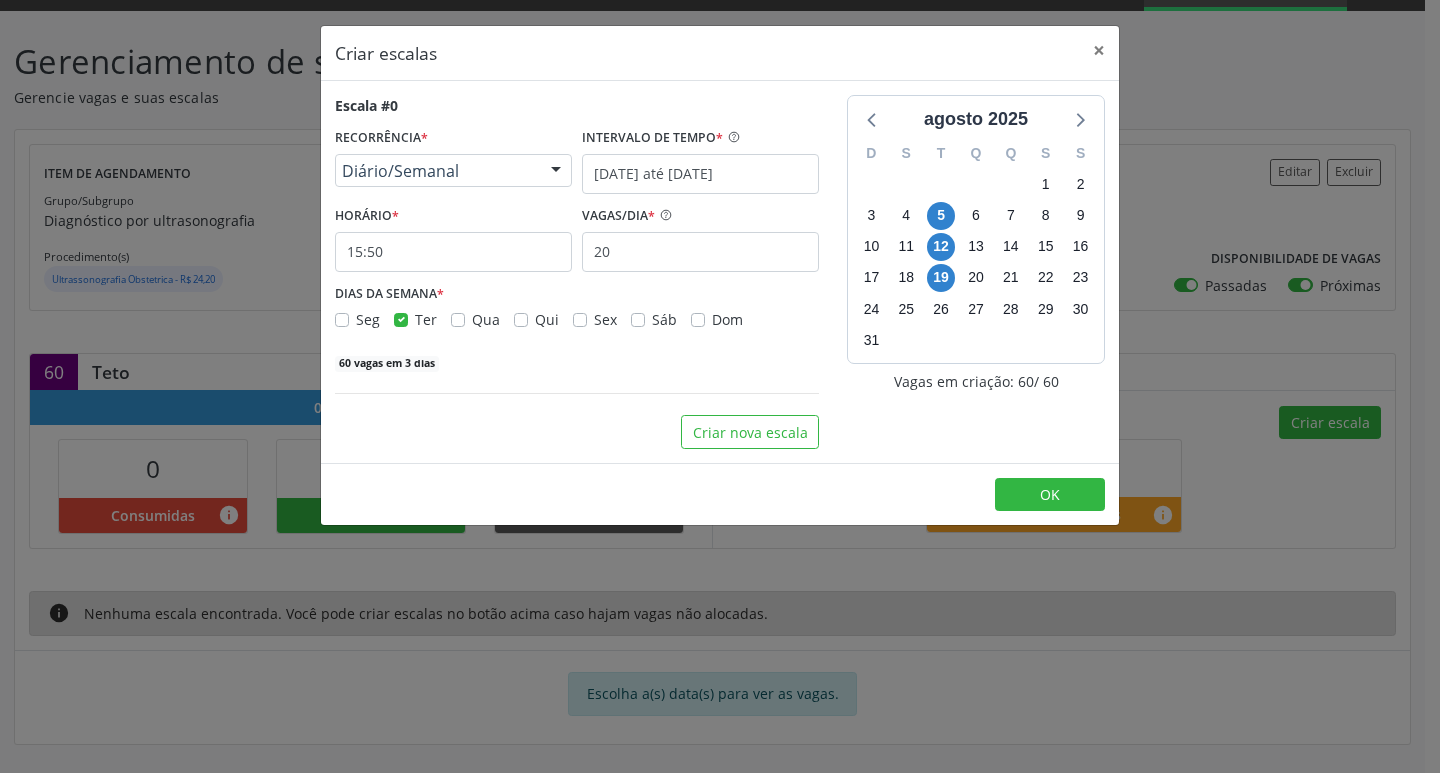 click on "[DATE] D S T Q Q S S 27 28 29 30 31 1 2 3 4 5 6 7 8 9 10 11 12 13 14 15 16 17 18 19 20 21 22 23 24 25 26 27 28 29 30 31 1 2 3 4 5 6
Vagas em criação: 60
/ 60" at bounding box center (976, 272) 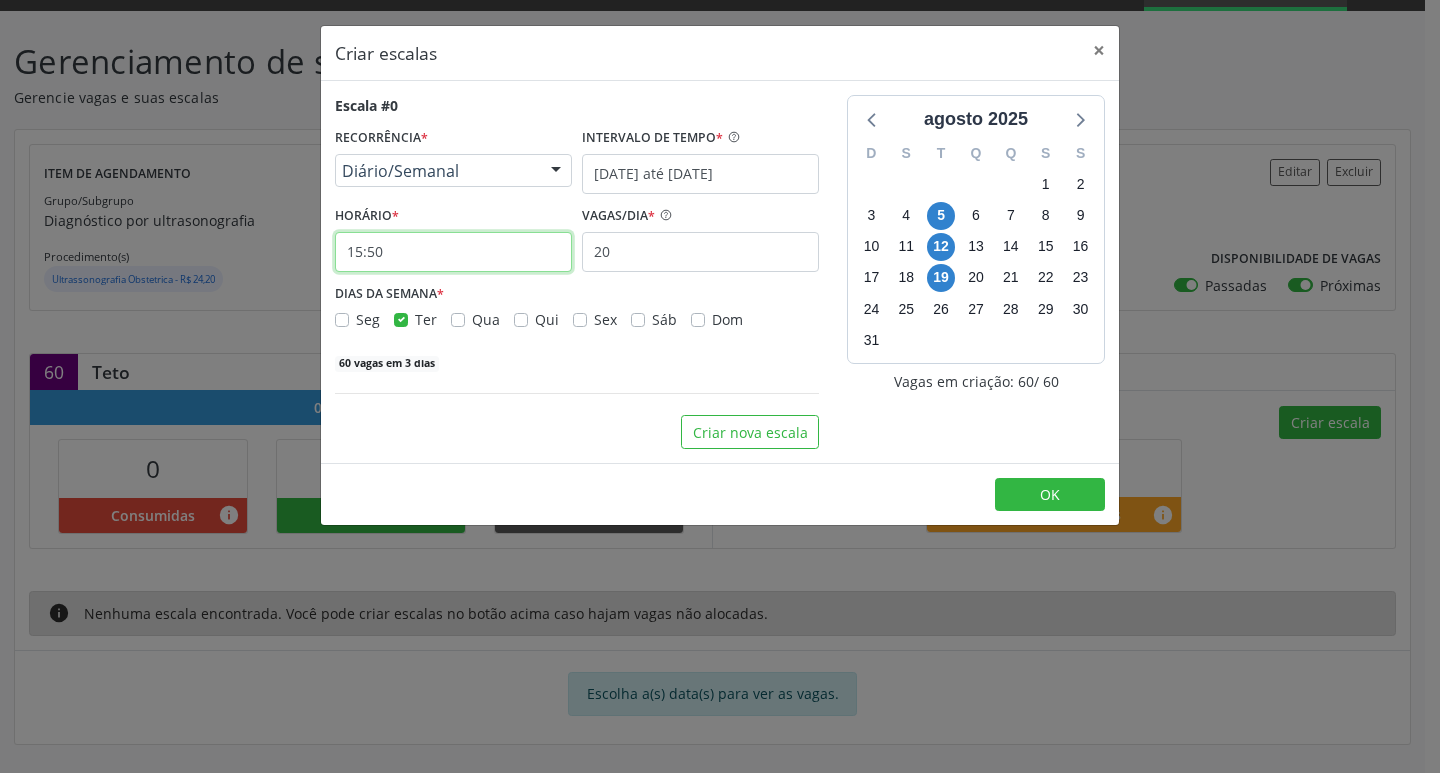 click on "15:50" at bounding box center (453, 252) 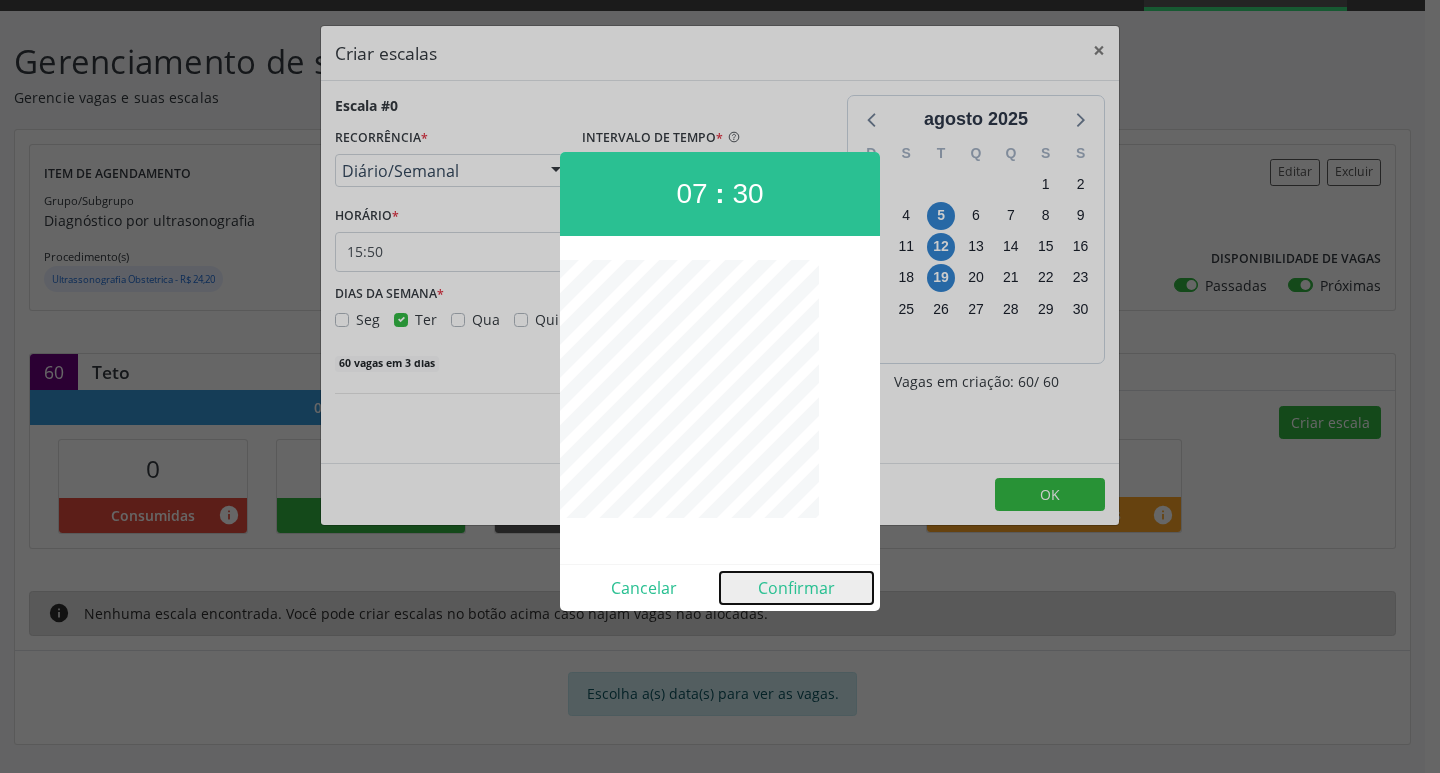 click on "Confirmar" at bounding box center (796, 588) 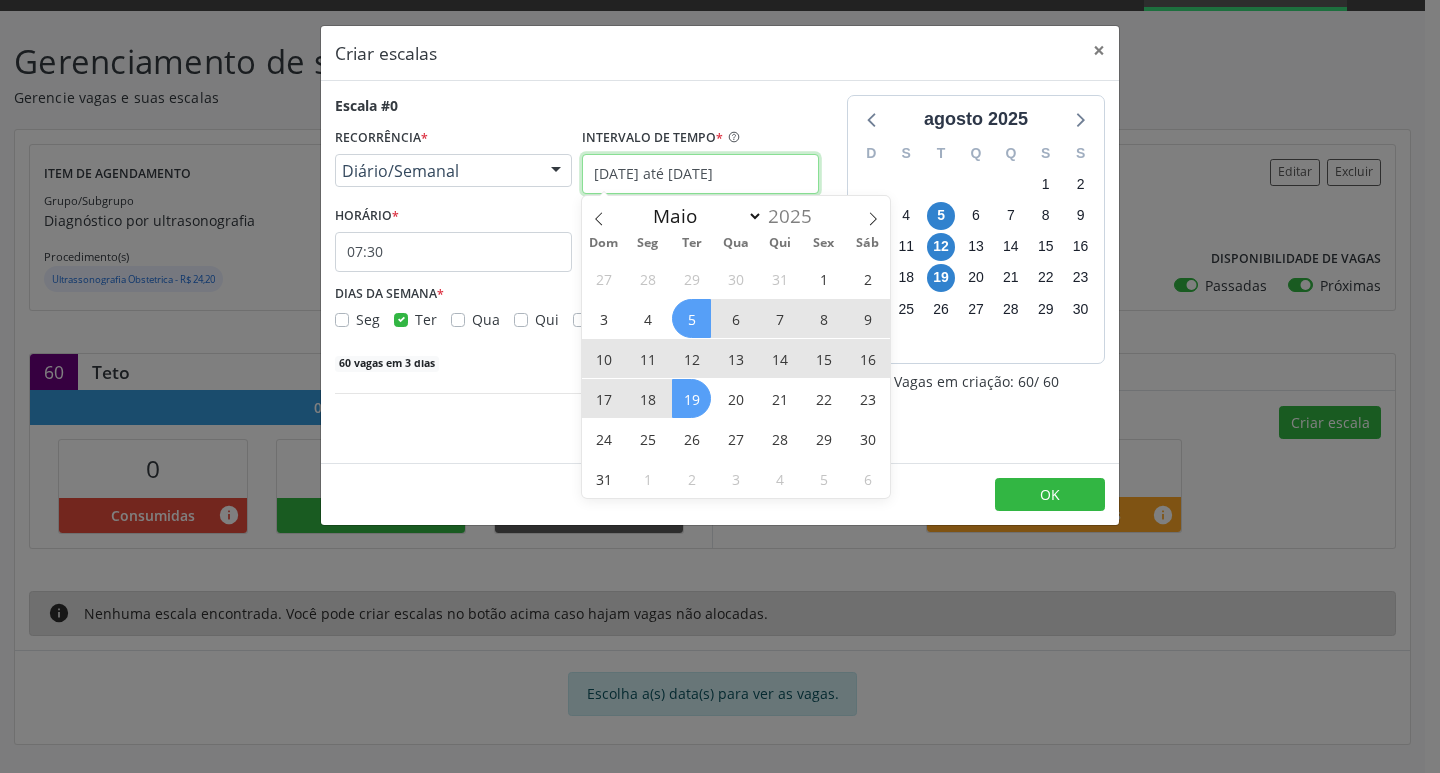 click on "[DATE] até [DATE]" at bounding box center (700, 174) 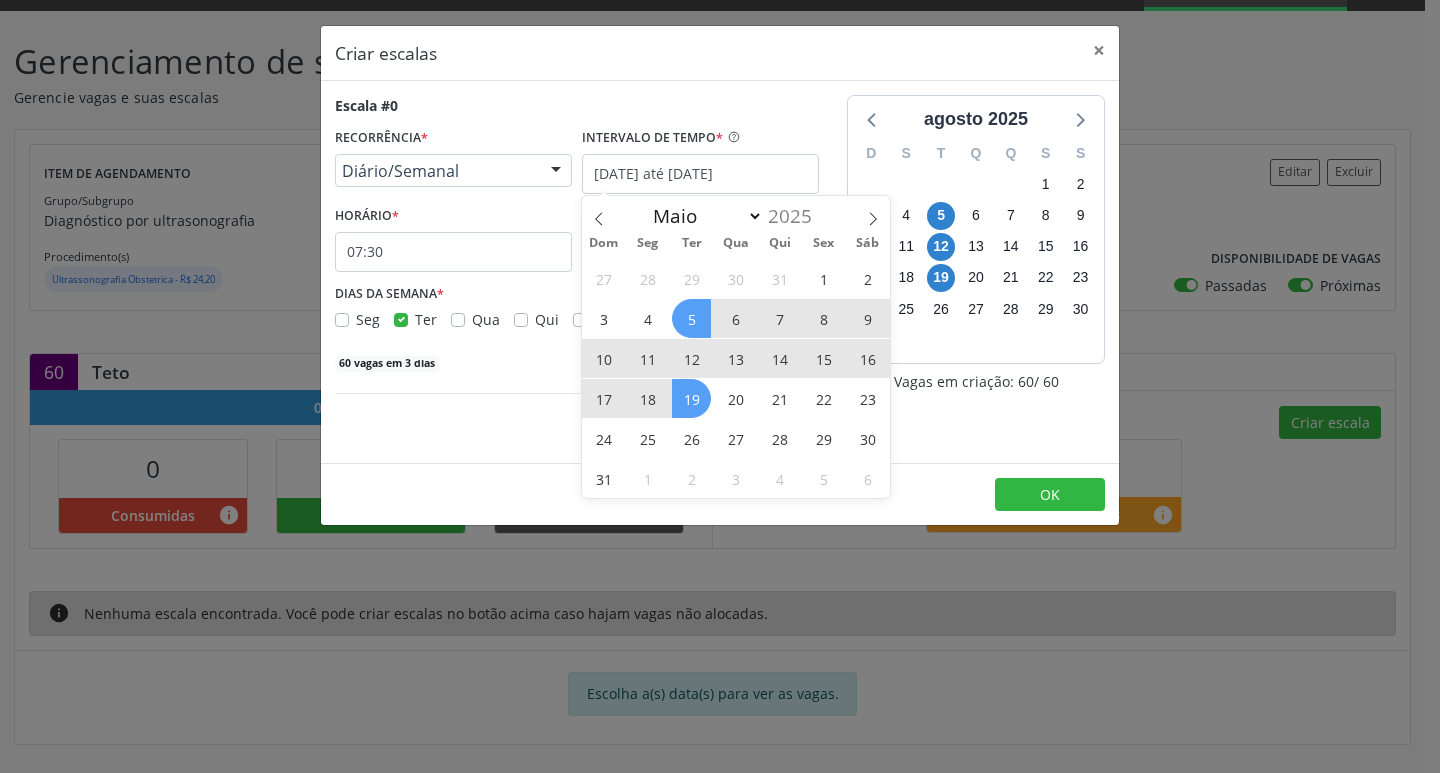 click on "5" at bounding box center [691, 318] 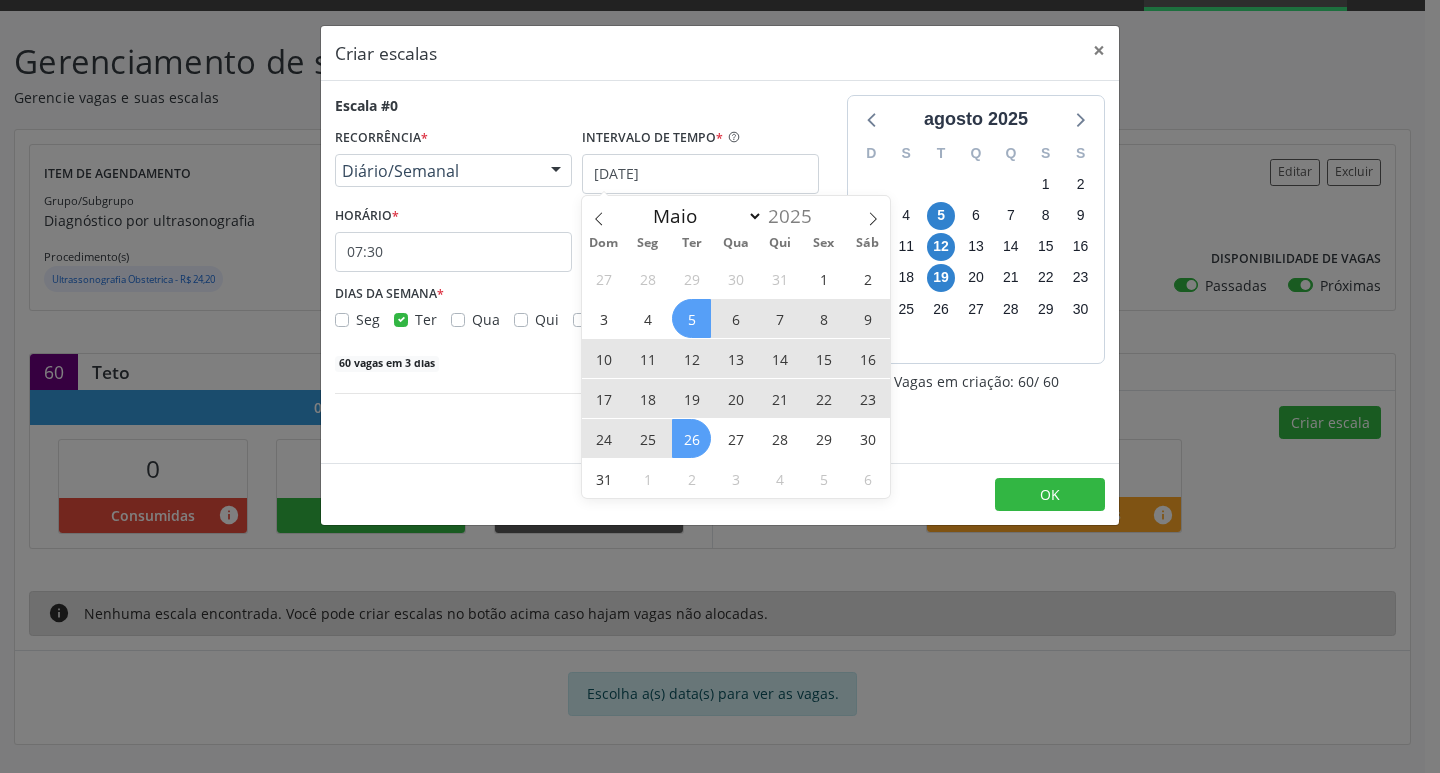 click on "26" at bounding box center [691, 438] 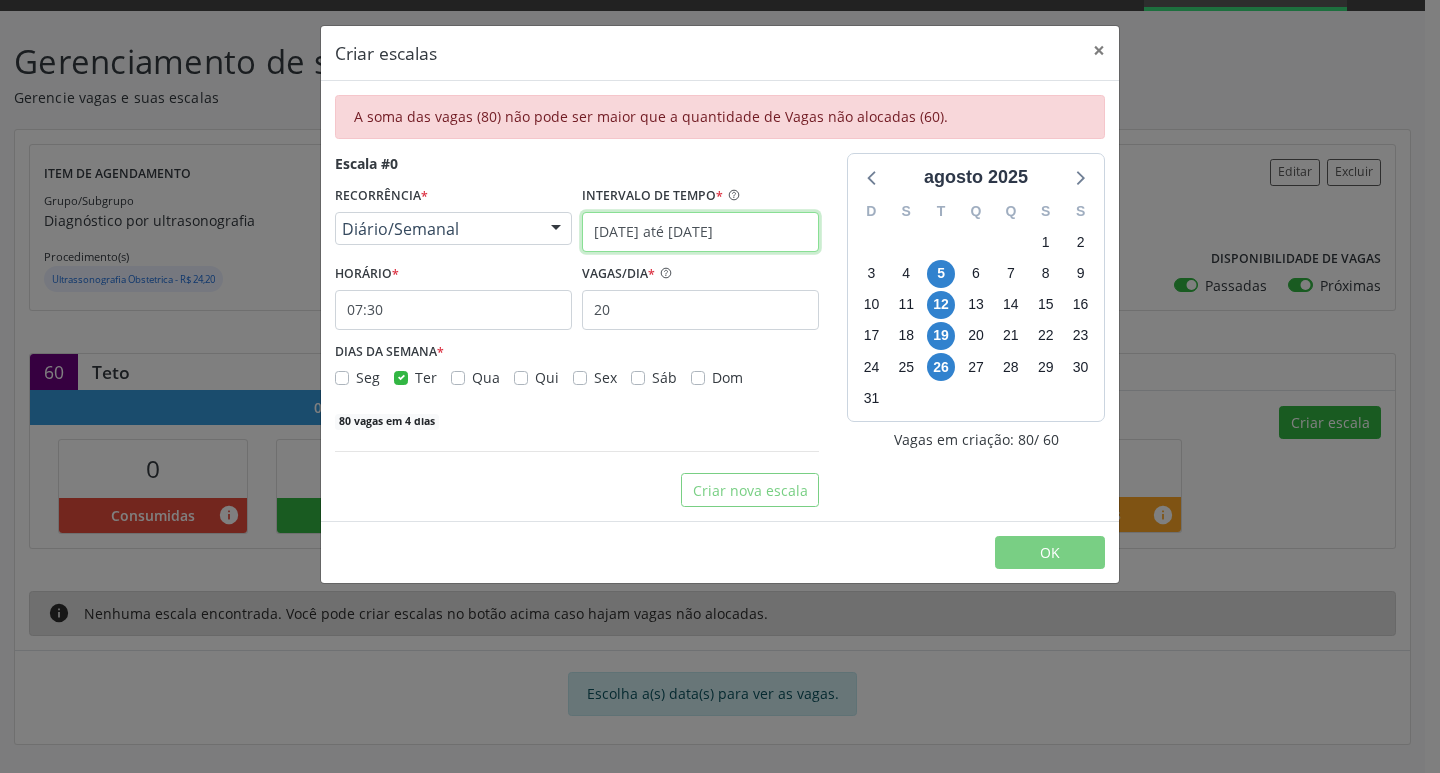 click on "[DATE] até [DATE]" at bounding box center (700, 232) 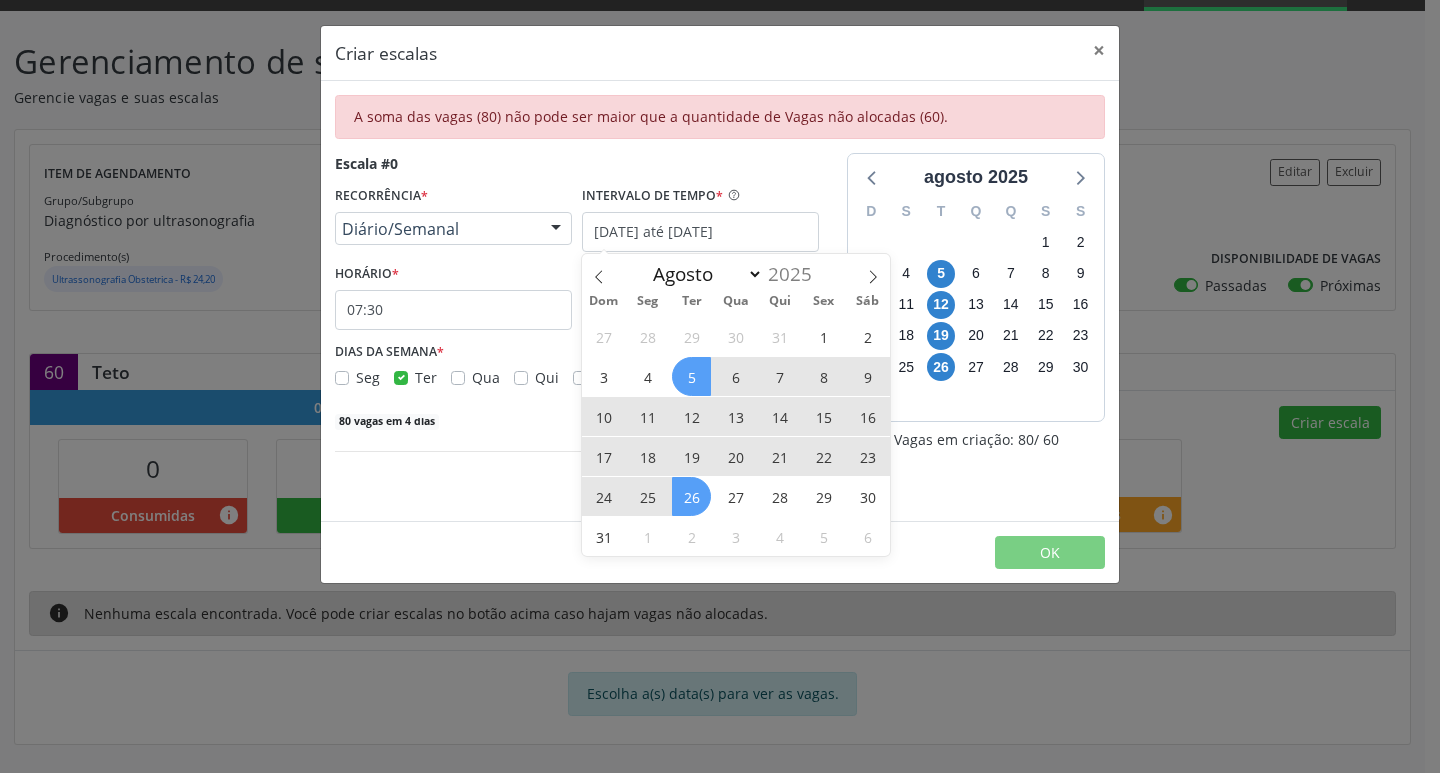 click on "5" at bounding box center [691, 376] 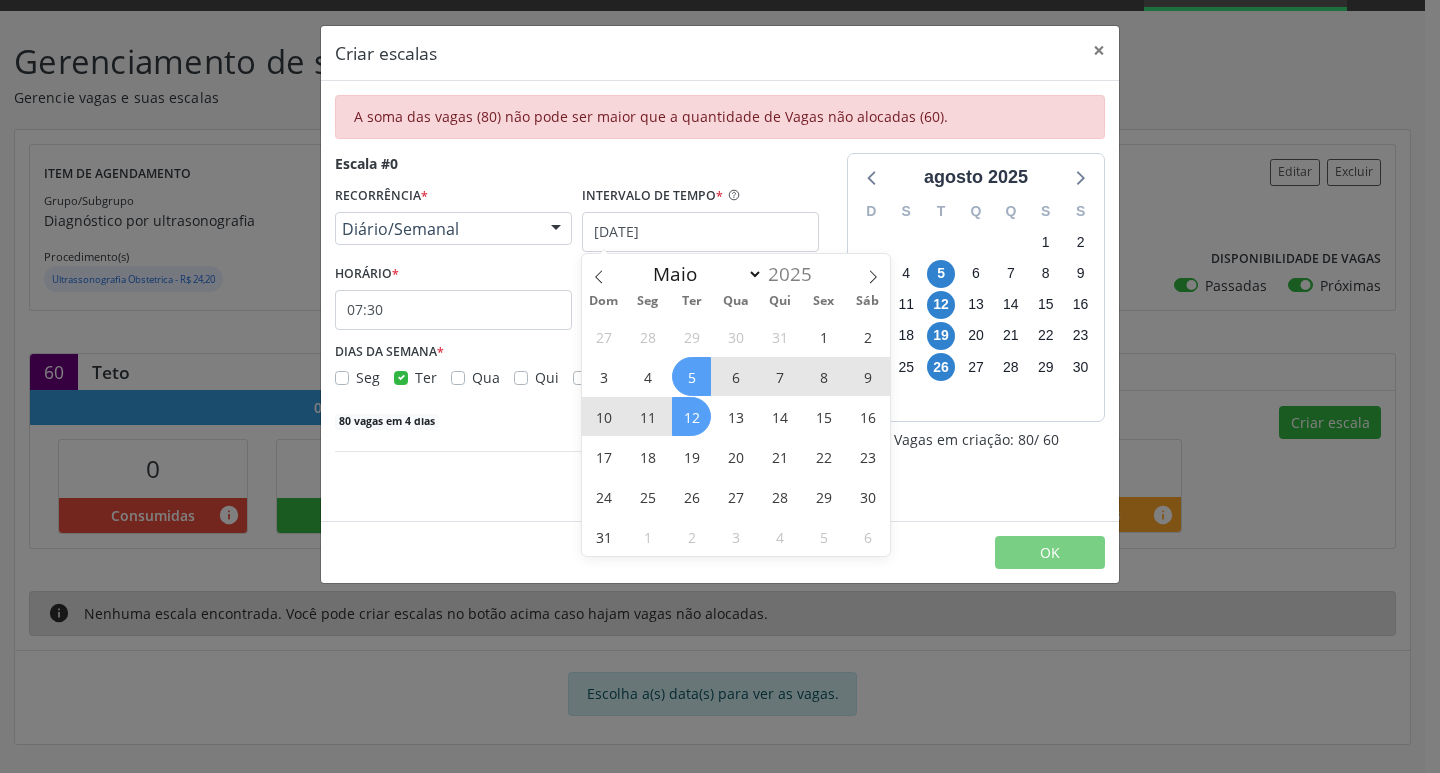 click on "12" at bounding box center (691, 416) 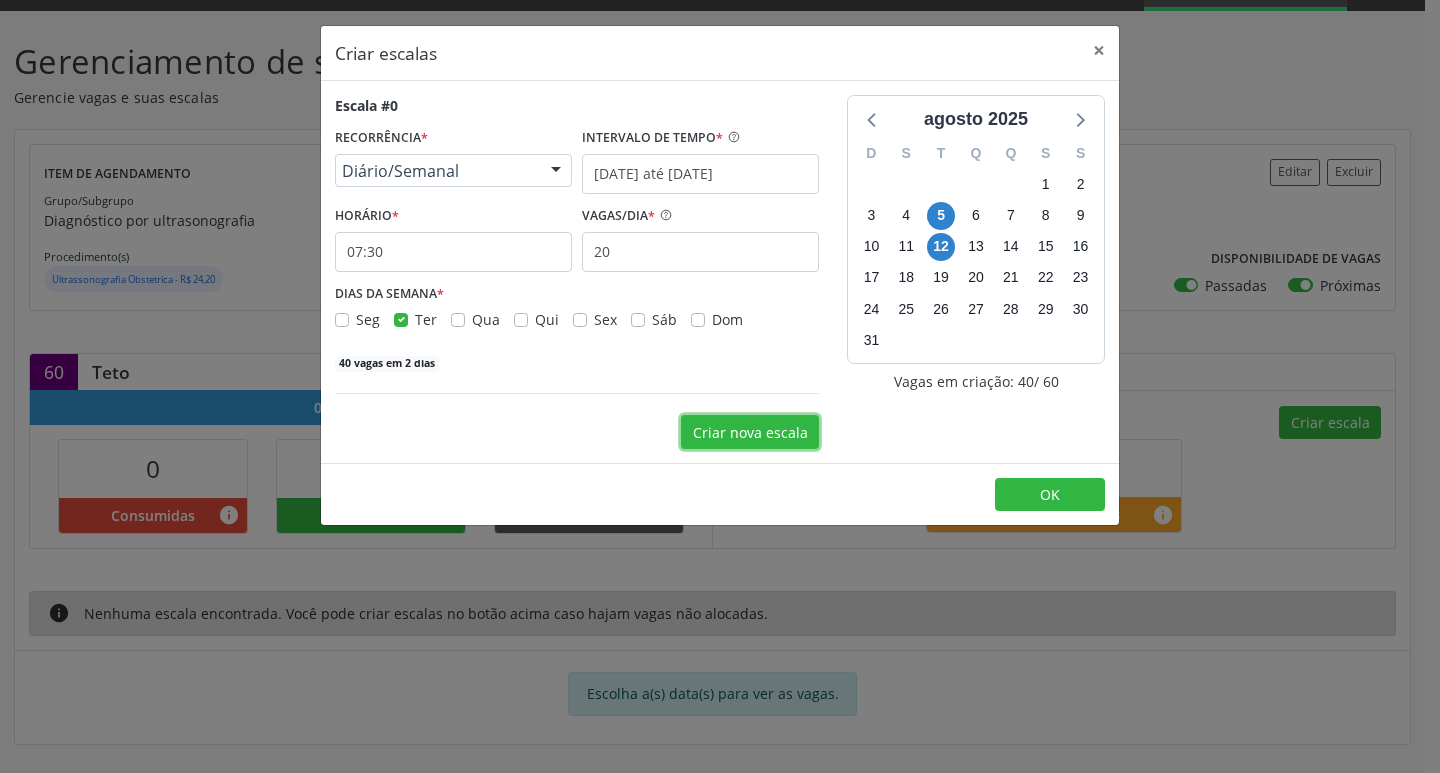 click on "Criar nova escala" at bounding box center [750, 432] 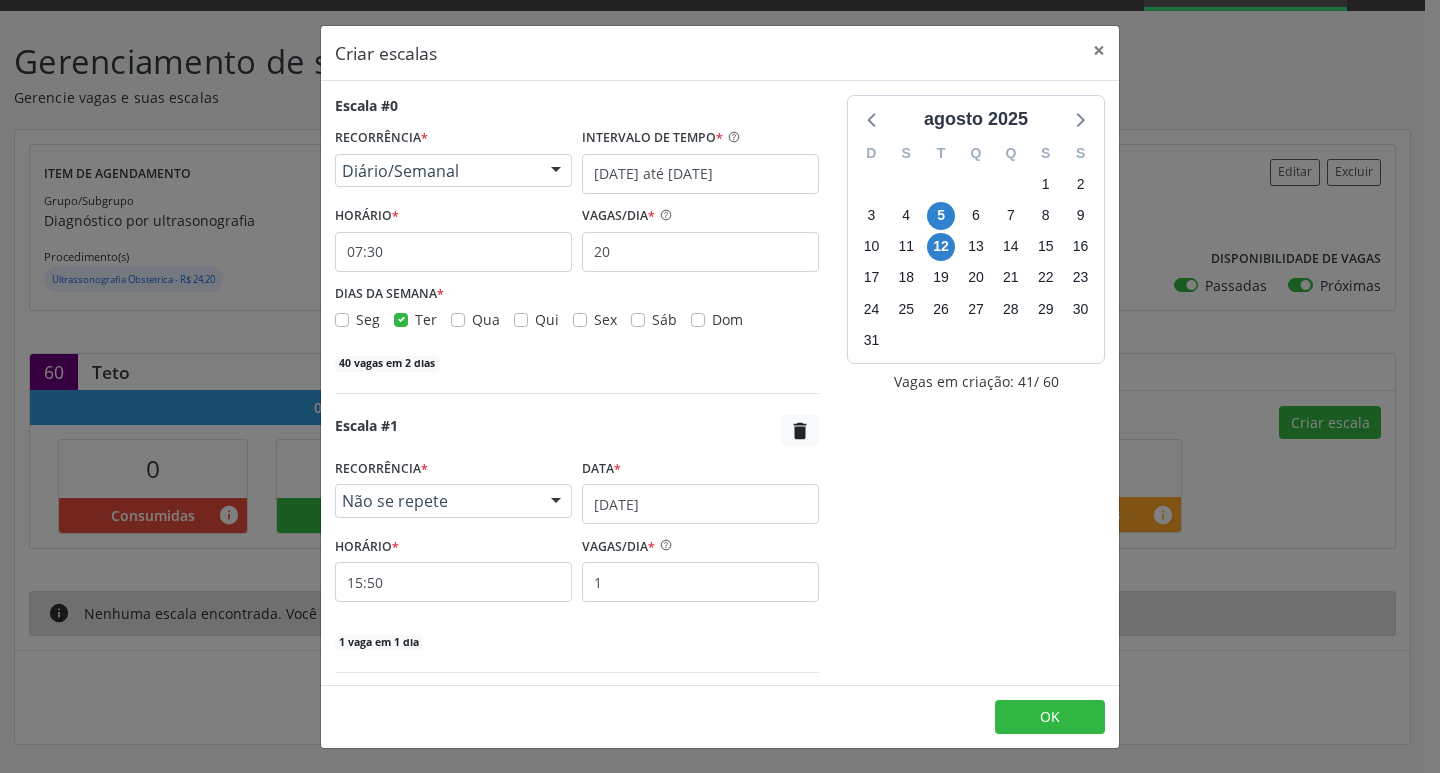 scroll, scrollTop: 57, scrollLeft: 0, axis: vertical 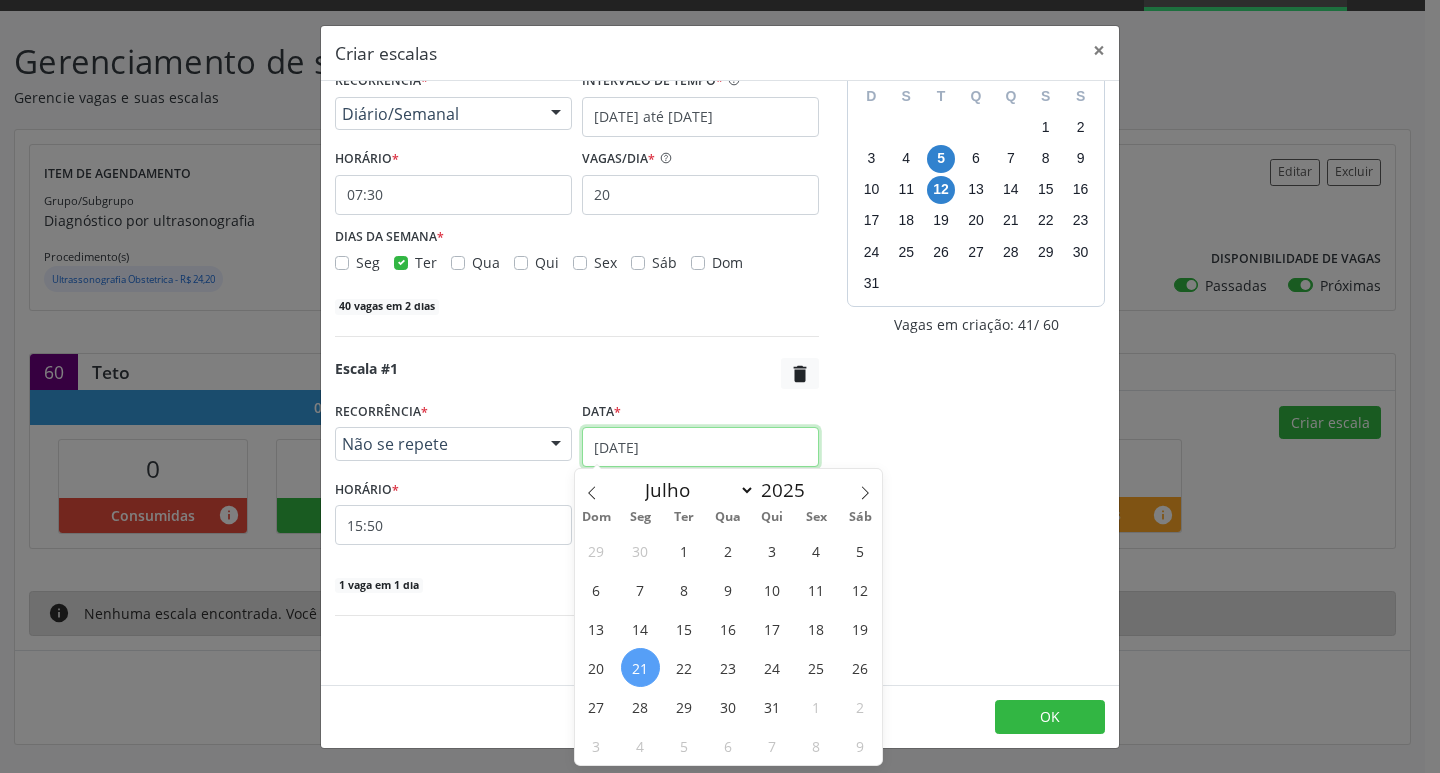 click on "[DATE]" at bounding box center [700, 447] 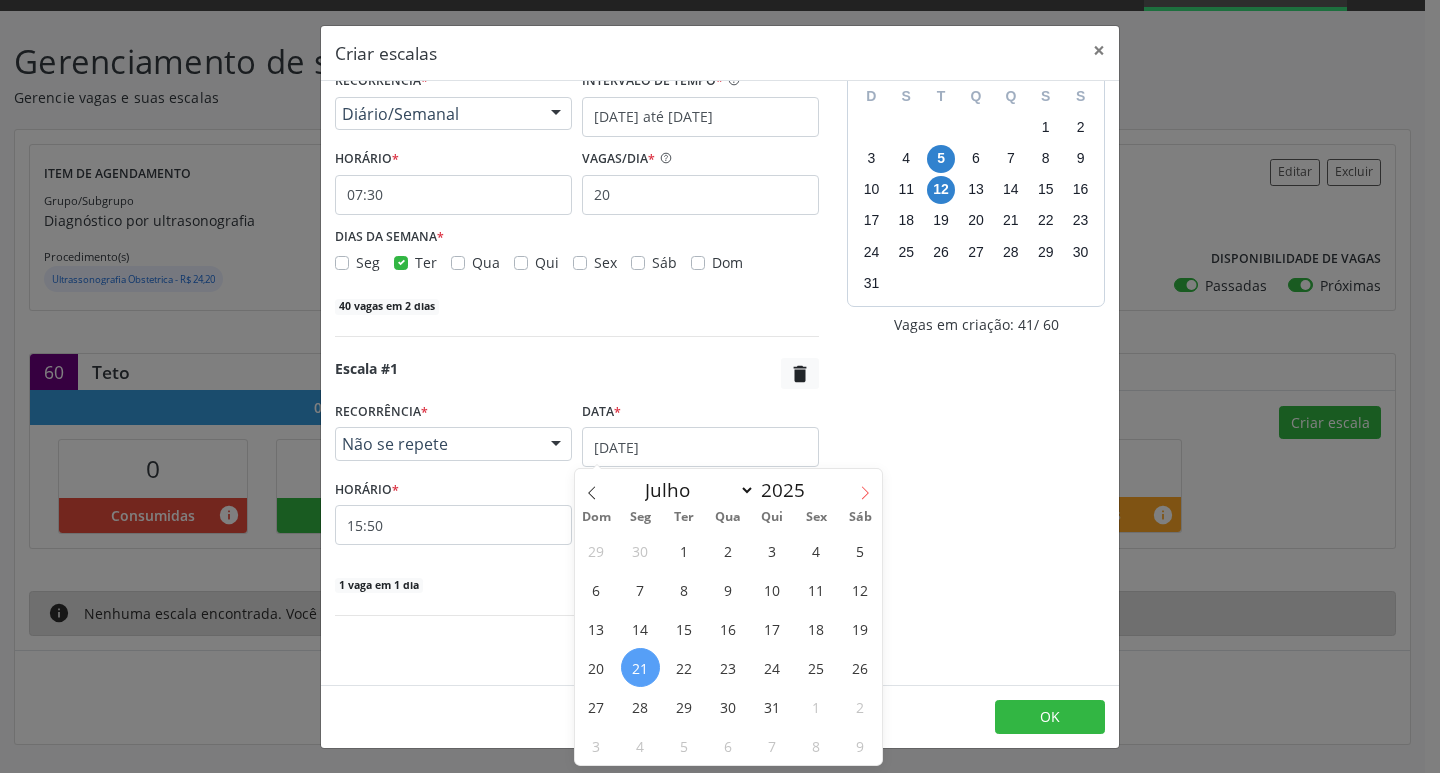 click 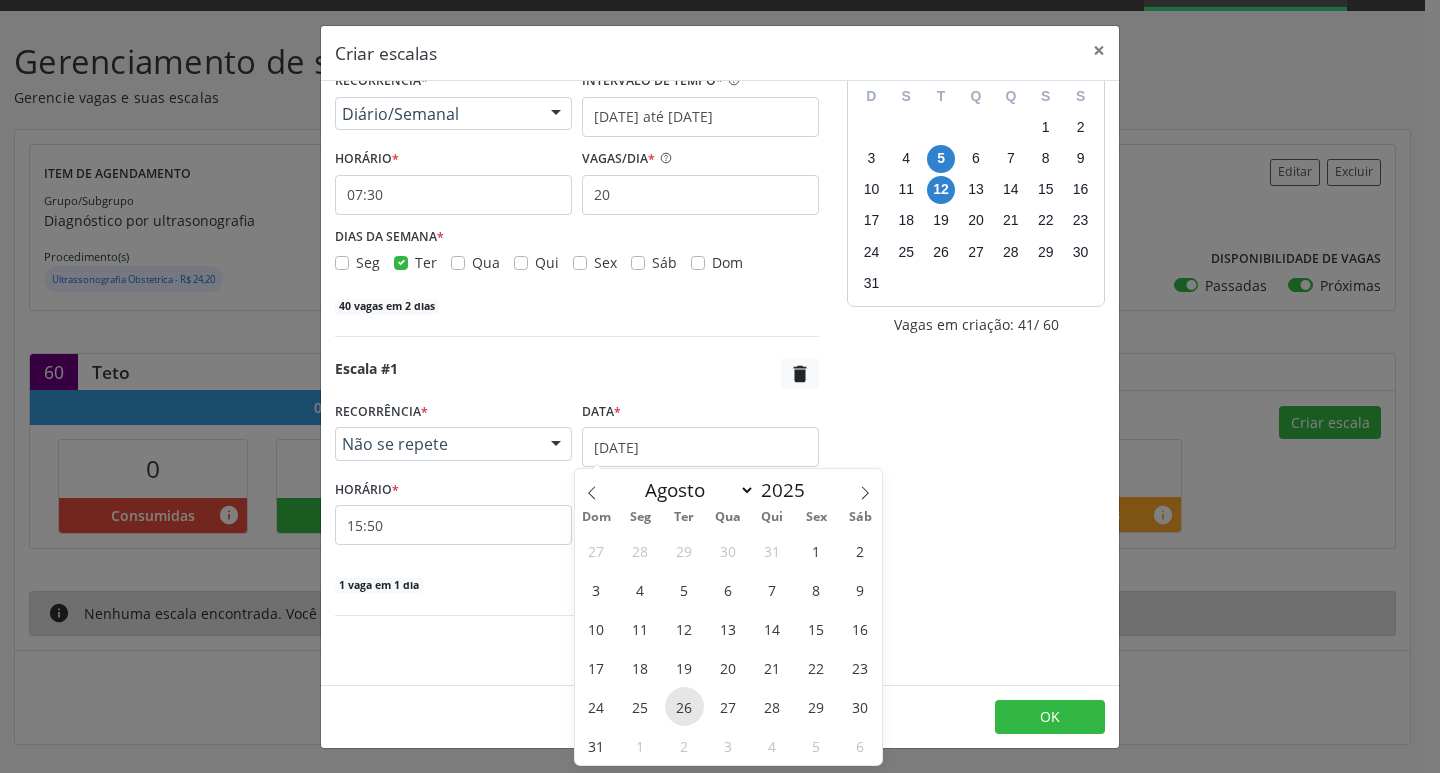 click on "26" at bounding box center (684, 706) 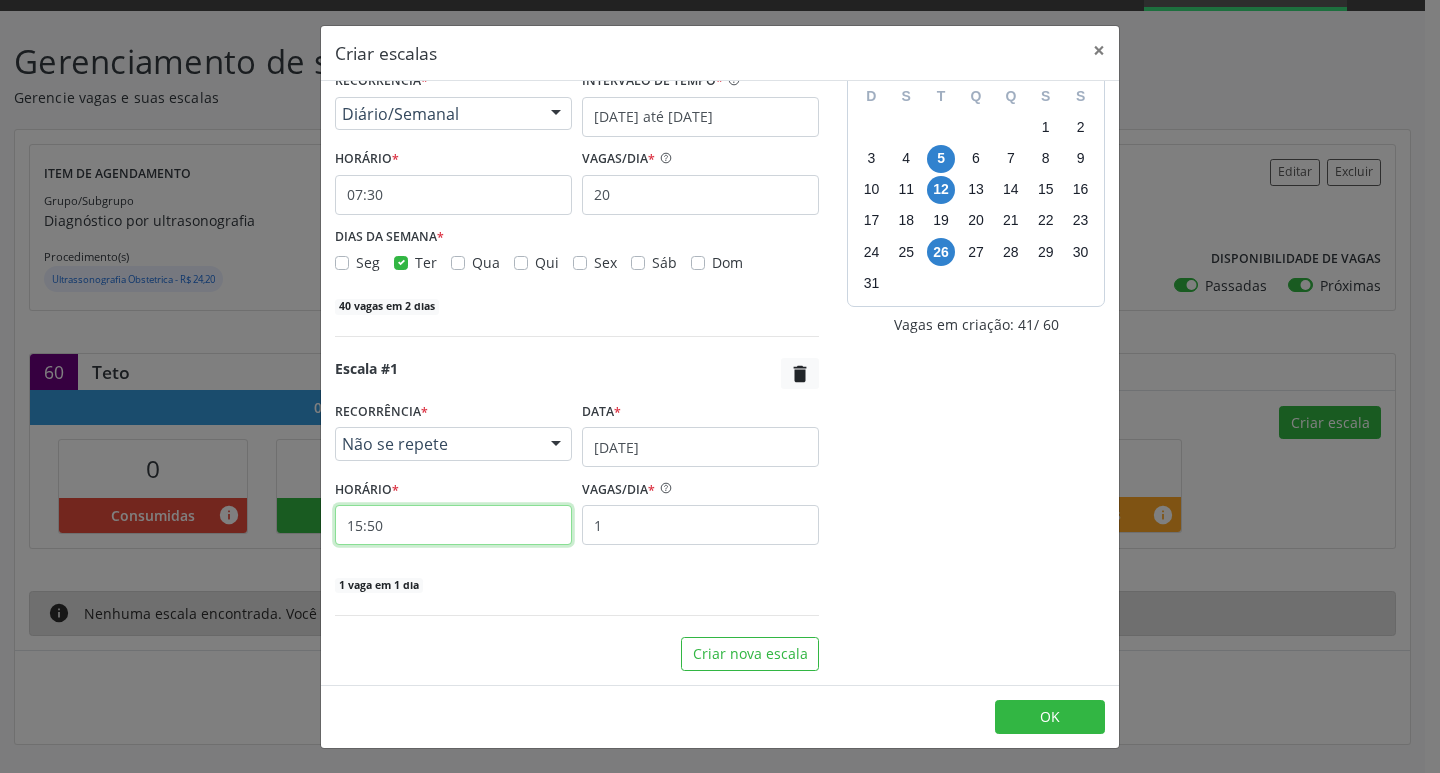 click on "15:50" at bounding box center [453, 525] 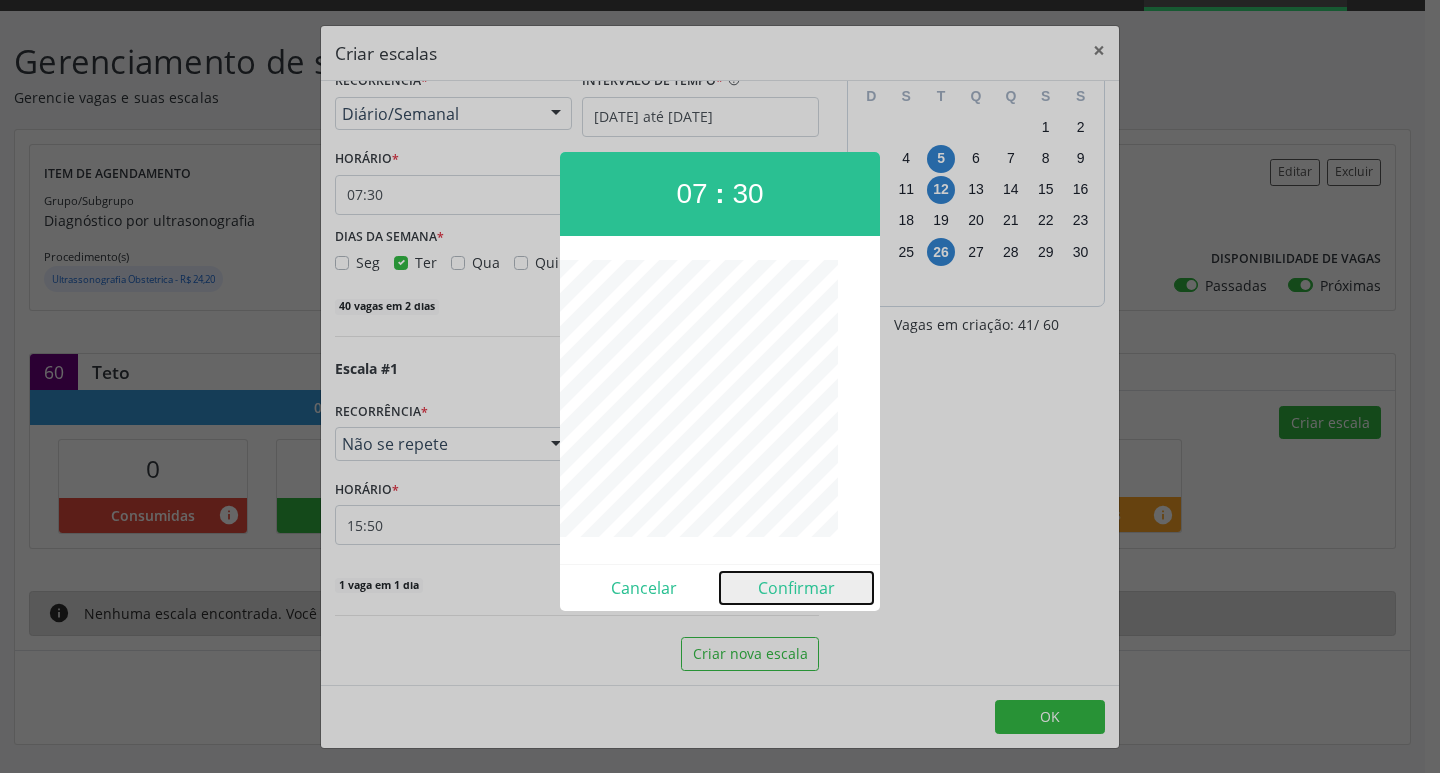 click on "Confirmar" at bounding box center (796, 588) 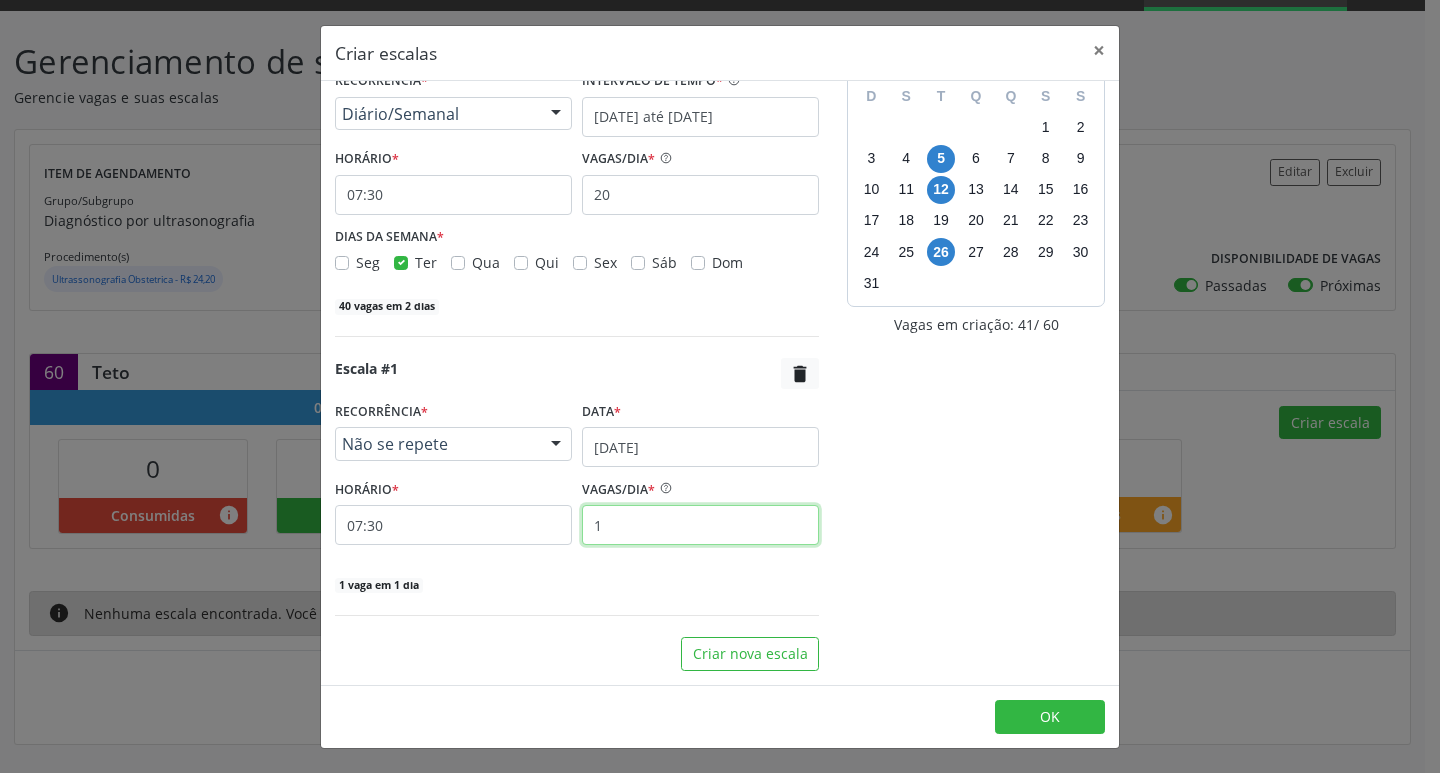 click on "1" at bounding box center (700, 525) 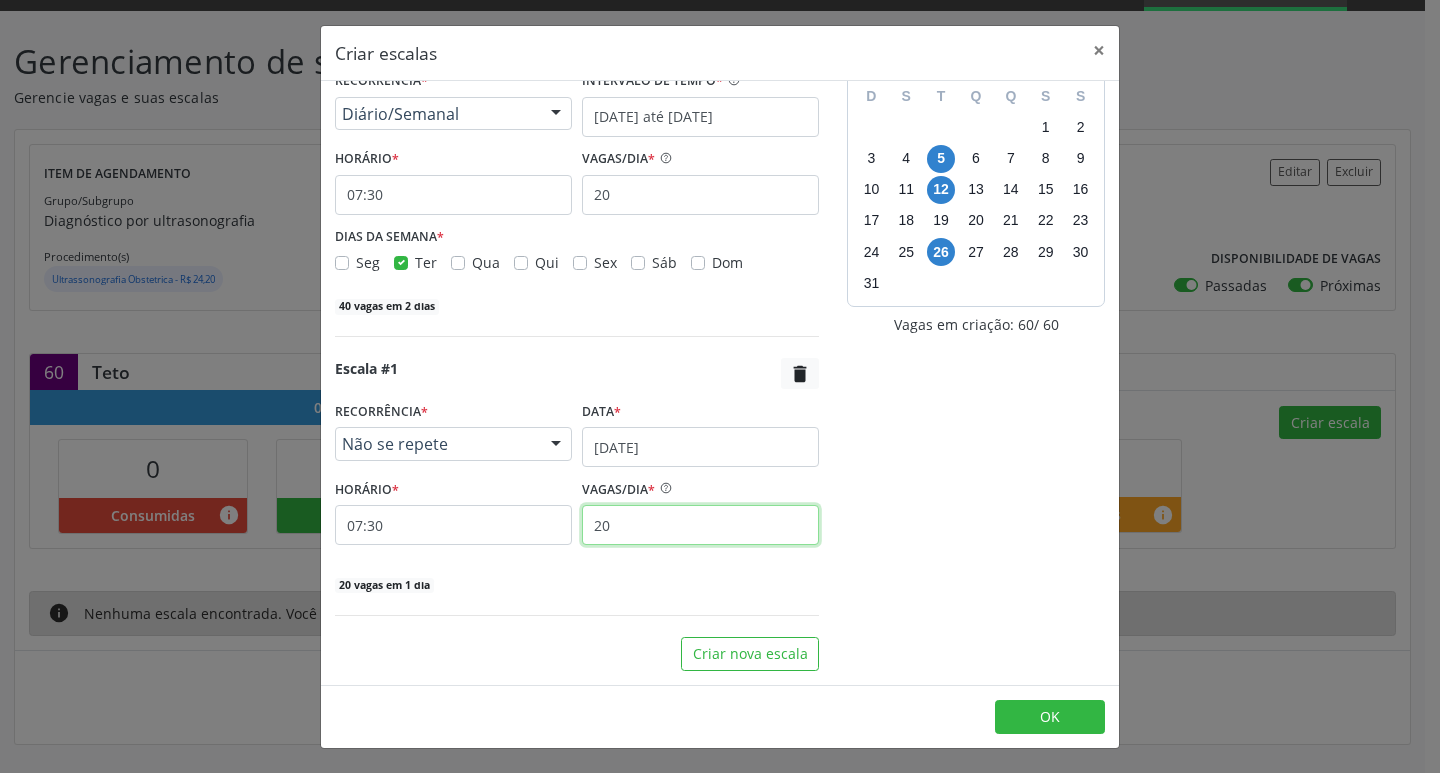 type on "20" 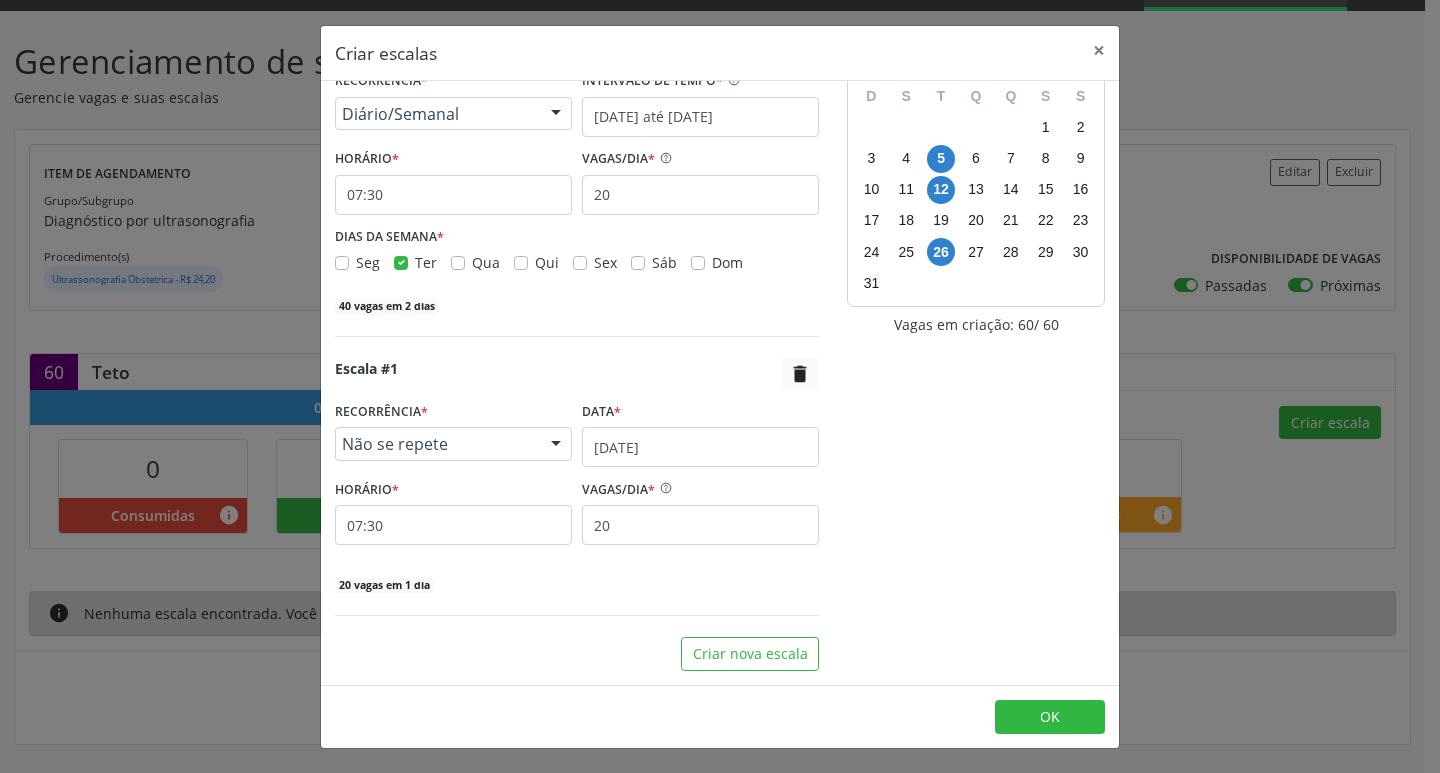 click on "[DATE] D S T Q Q S S 27 28 29 30 31 1 2 3 4 5 6 7 8 9 10 11 12 13 14 15 16 17 18 19 20 21 22 23 24 25 26 27 28 29 30 31 1 2 3 4 5 6
Vagas em criação: 60
/ 60" at bounding box center [976, 354] 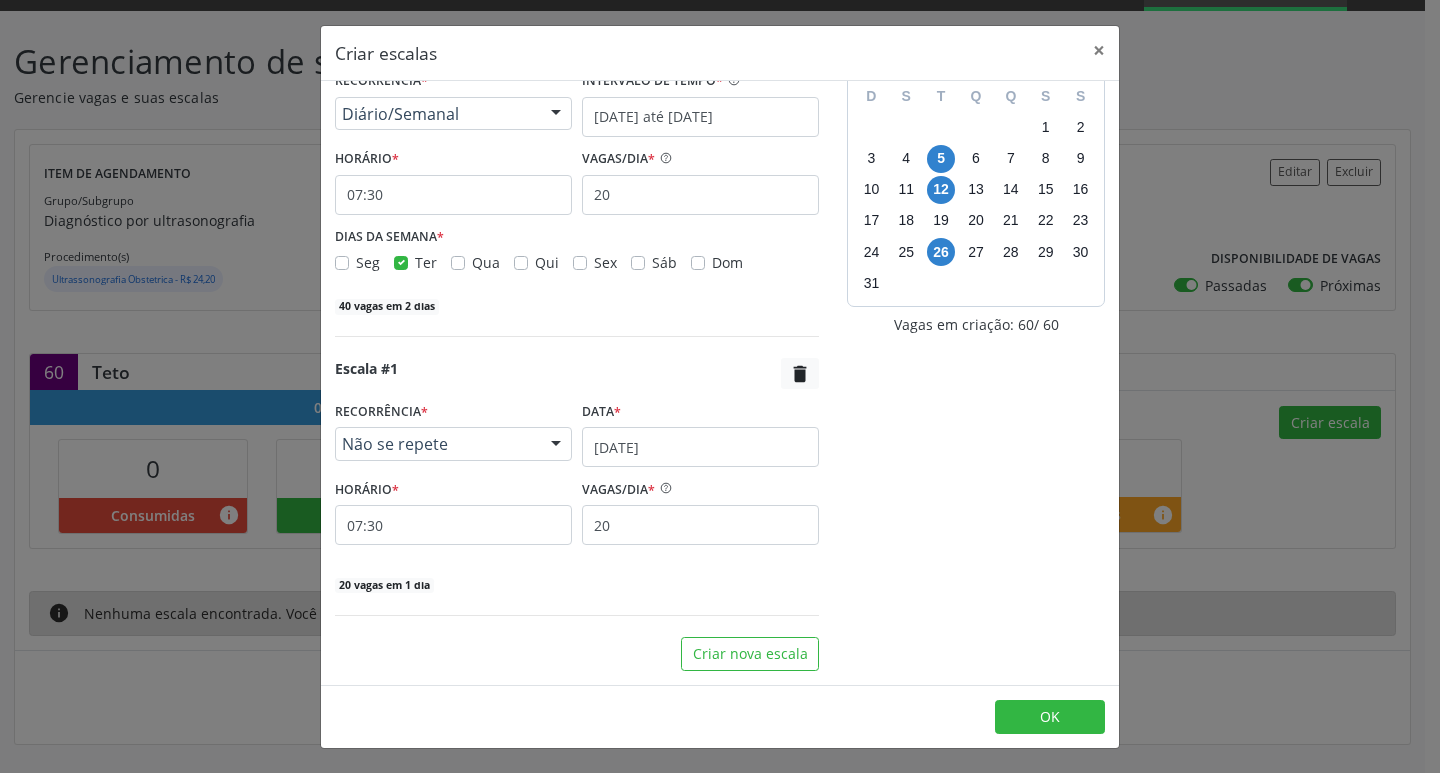 scroll, scrollTop: 0, scrollLeft: 0, axis: both 